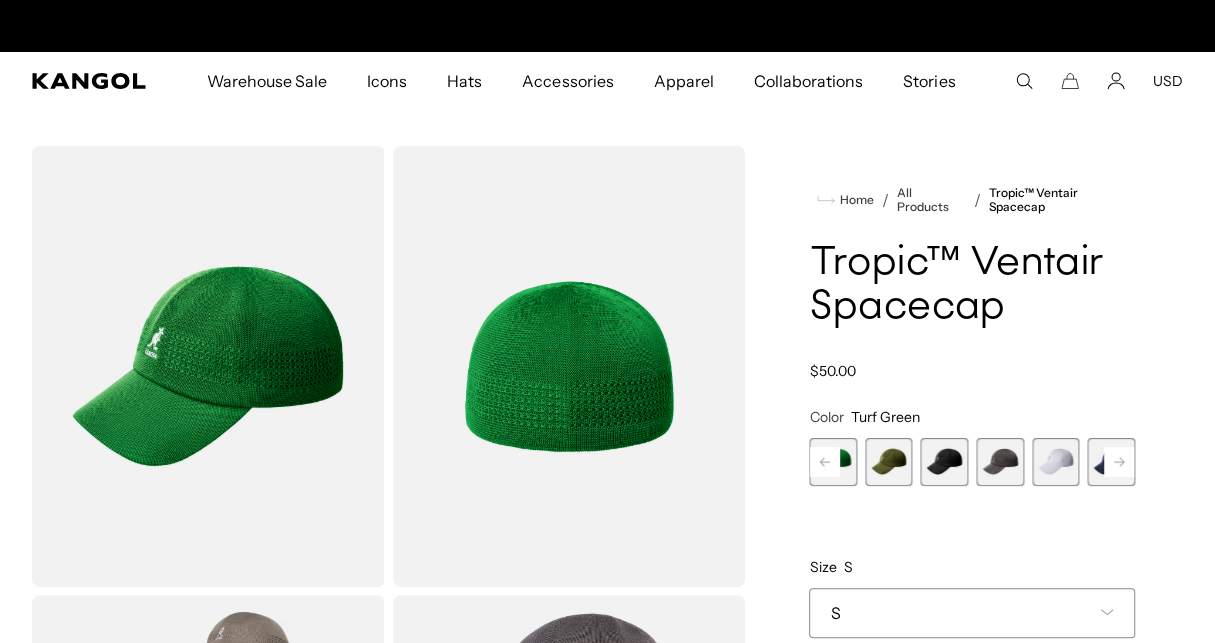 scroll, scrollTop: 142, scrollLeft: 0, axis: vertical 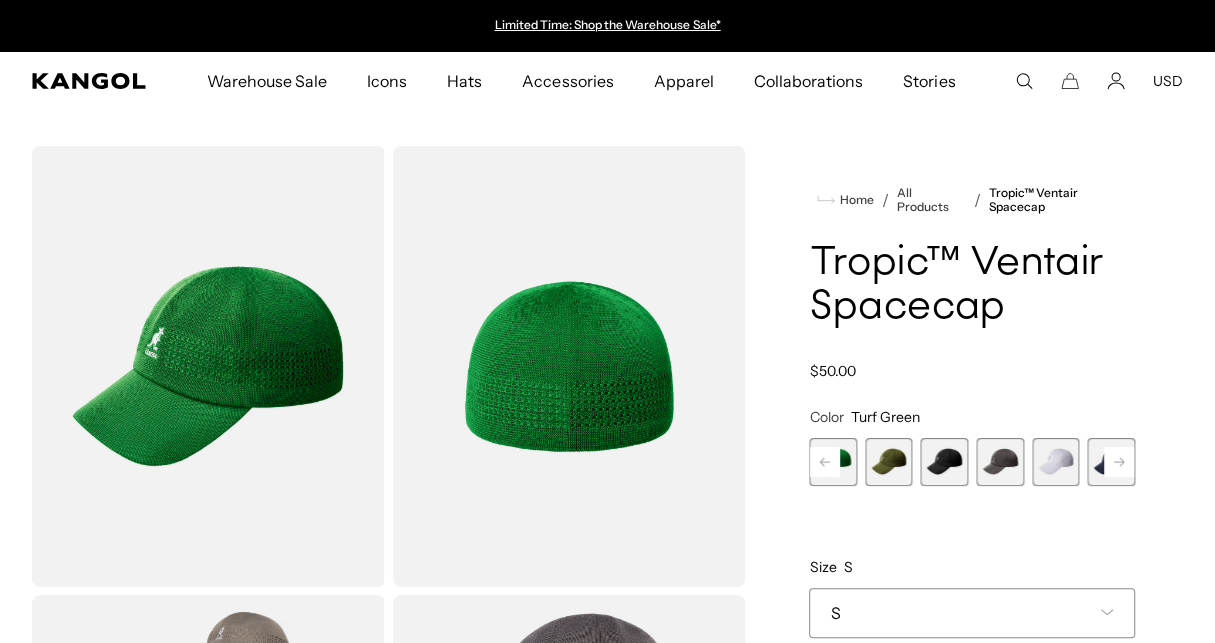 click 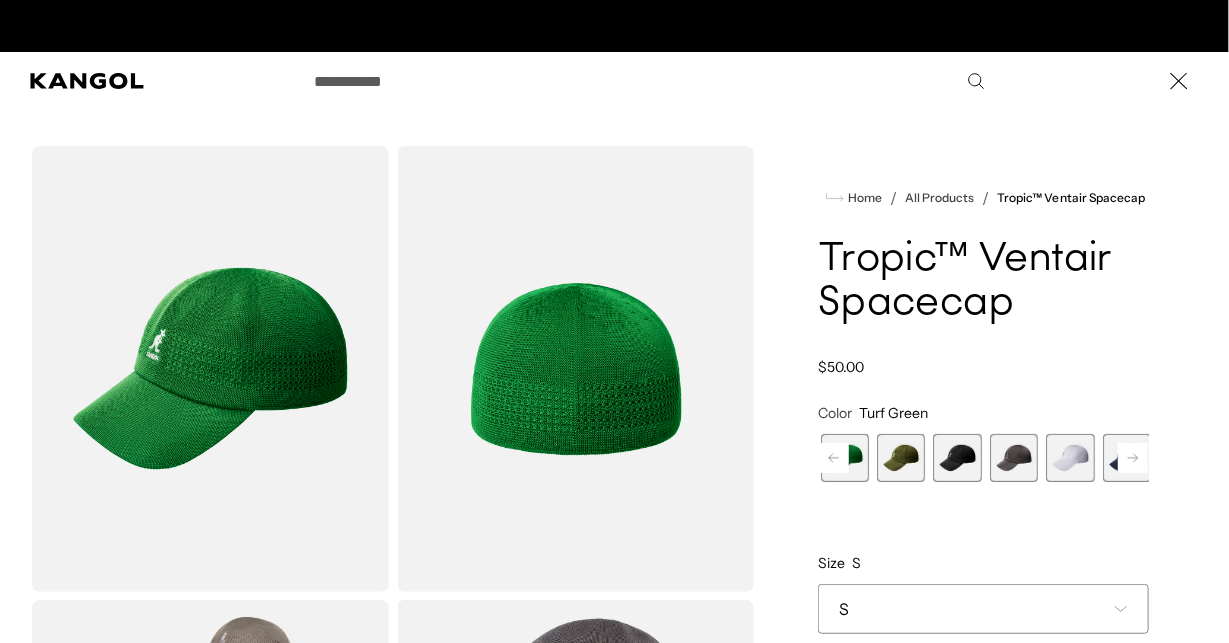 scroll, scrollTop: 0, scrollLeft: 412, axis: horizontal 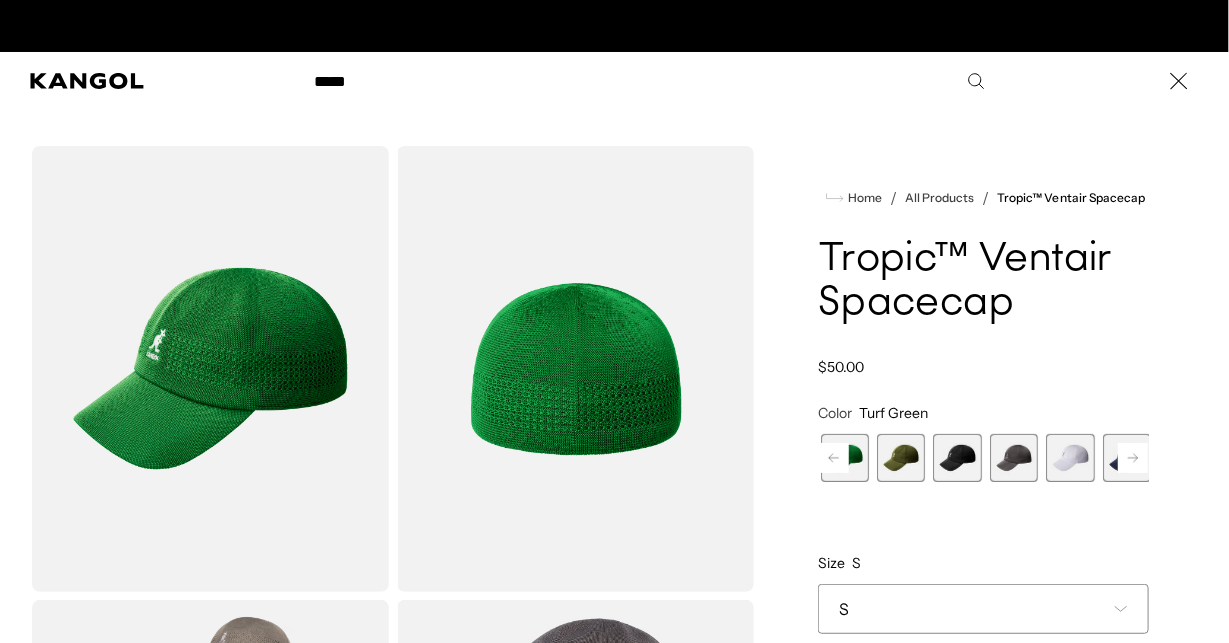 type on "*****" 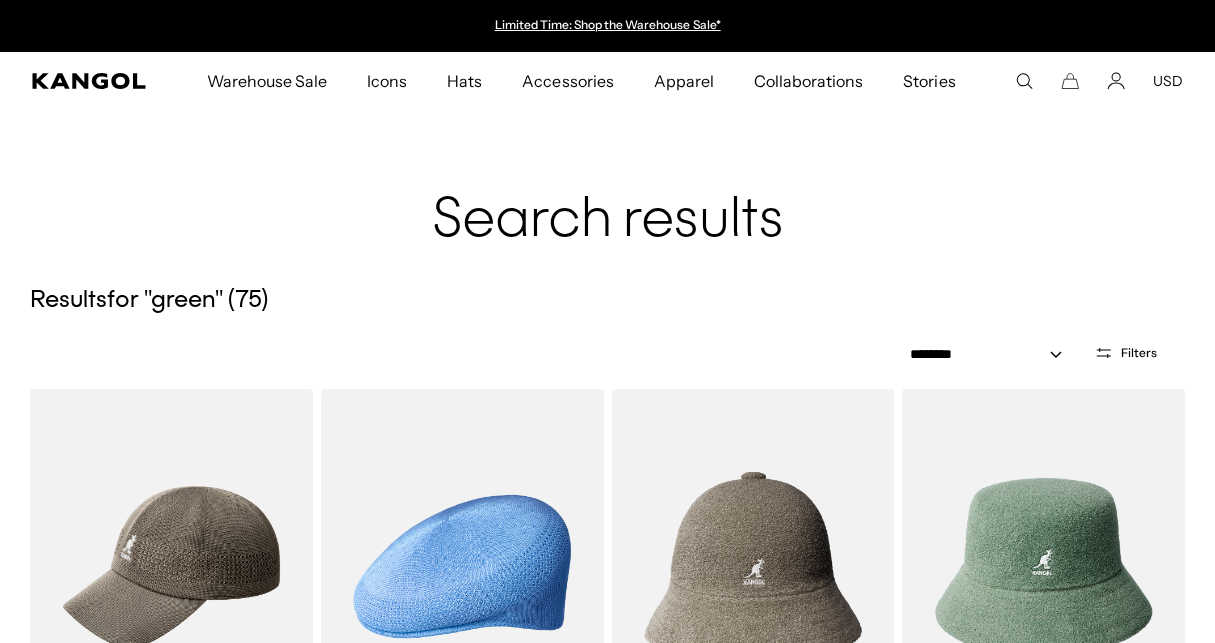 scroll, scrollTop: 0, scrollLeft: 0, axis: both 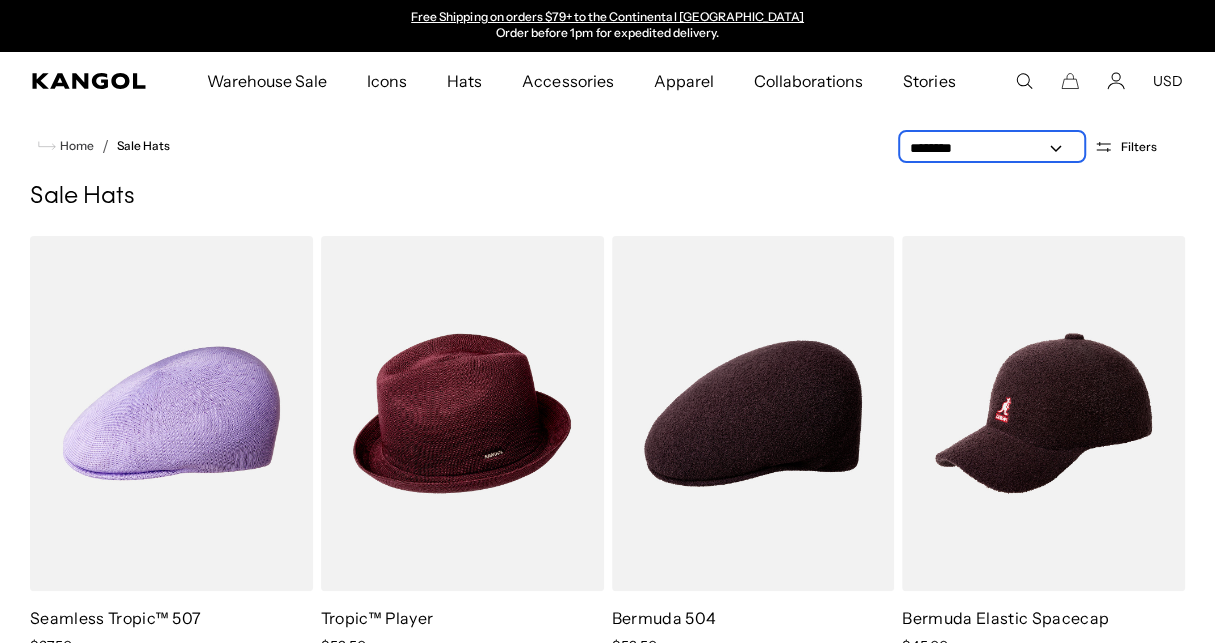 click on "**********" at bounding box center [992, 148] 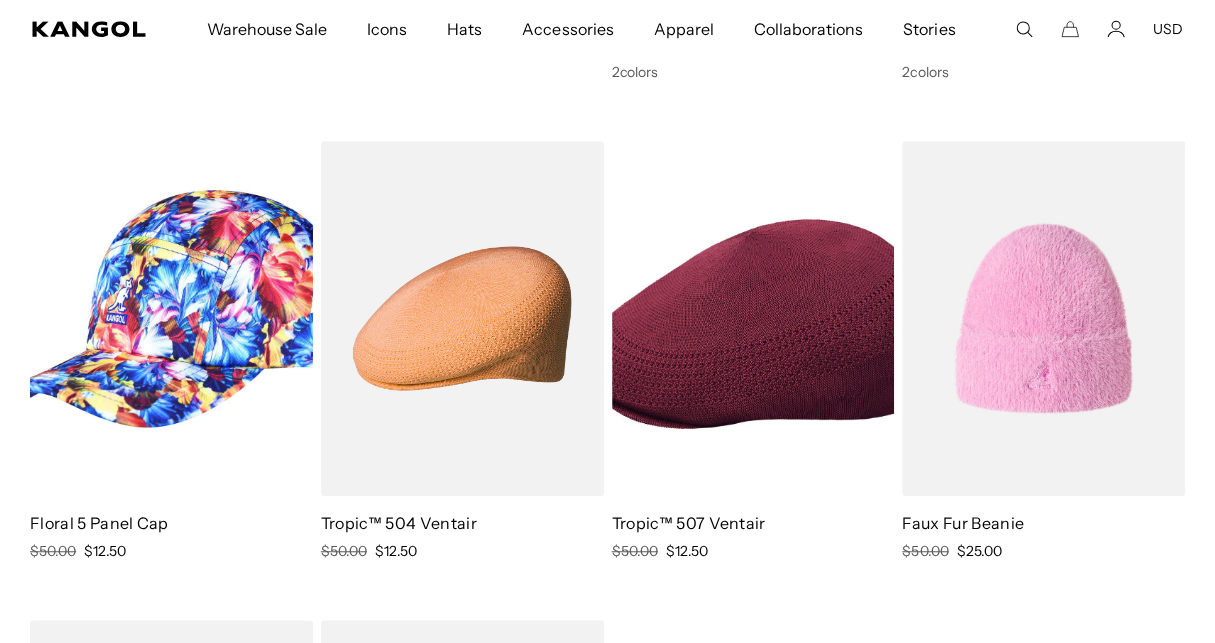 scroll, scrollTop: 0, scrollLeft: 0, axis: both 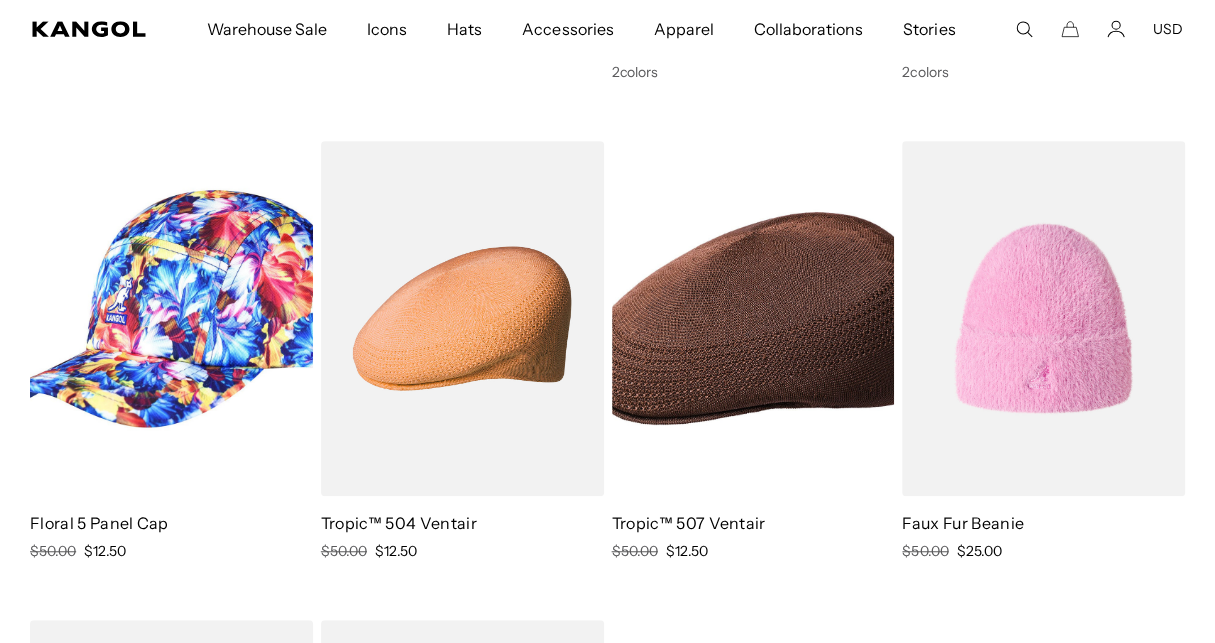 click at bounding box center (753, 318) 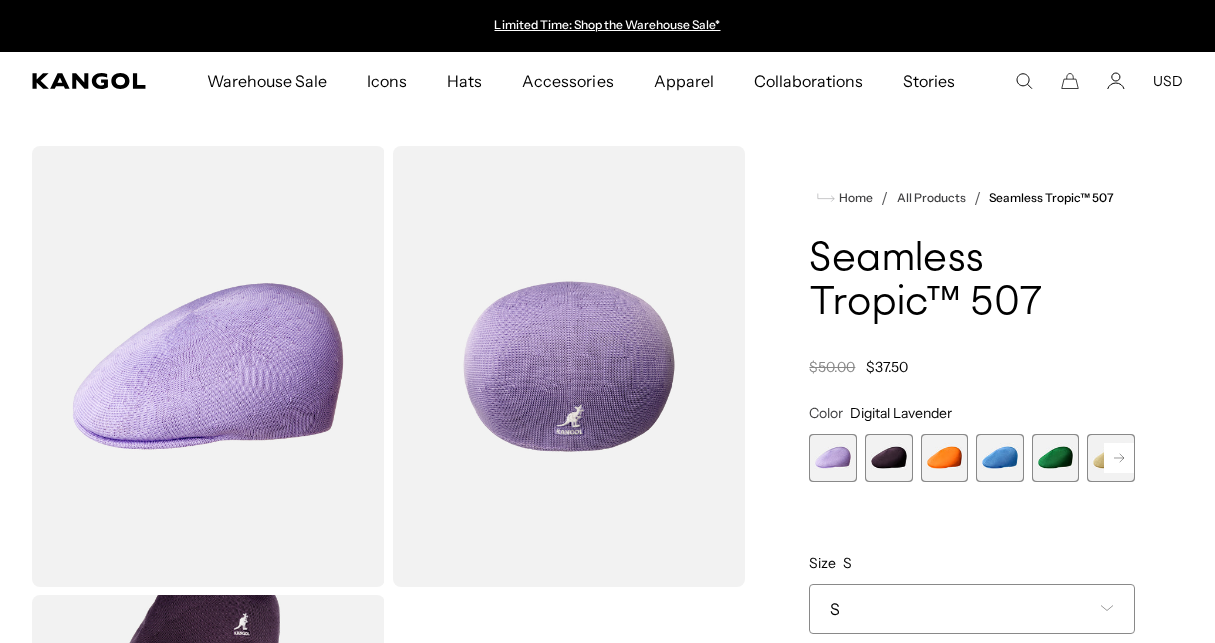 scroll, scrollTop: 0, scrollLeft: 0, axis: both 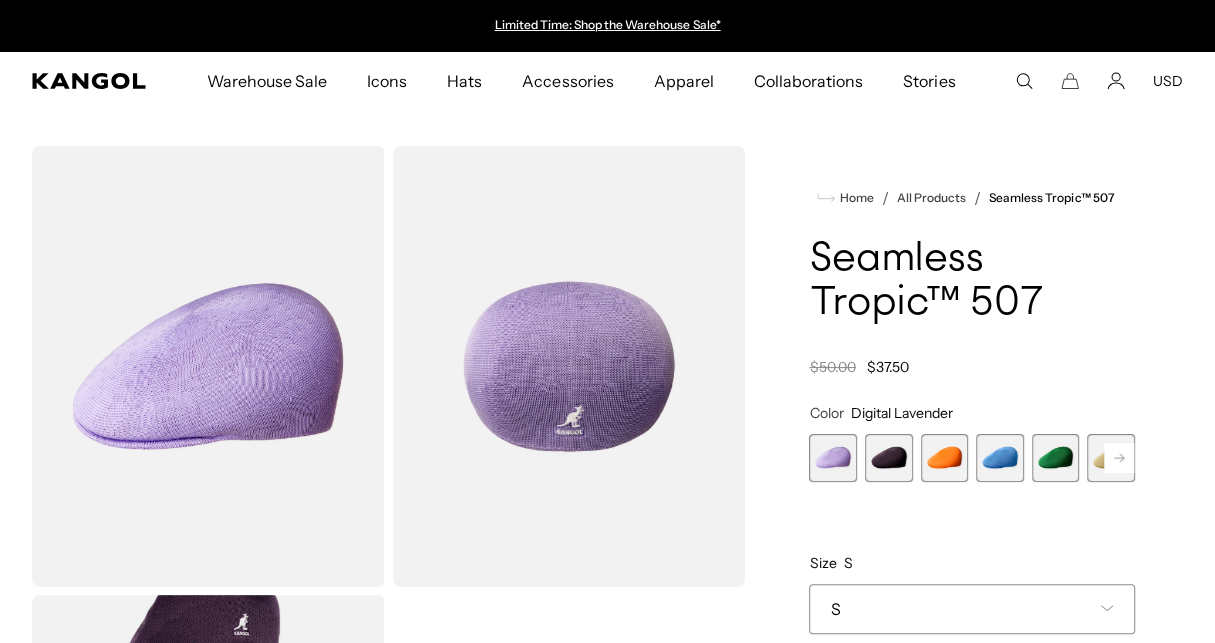click at bounding box center (1056, 458) 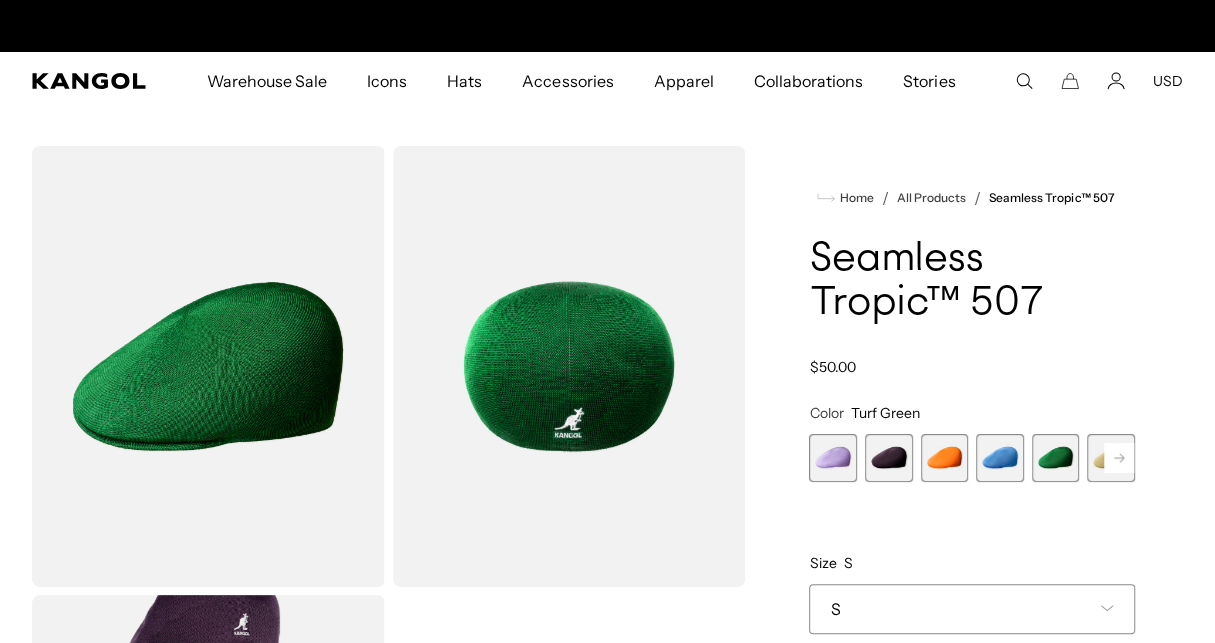 scroll, scrollTop: 0, scrollLeft: 412, axis: horizontal 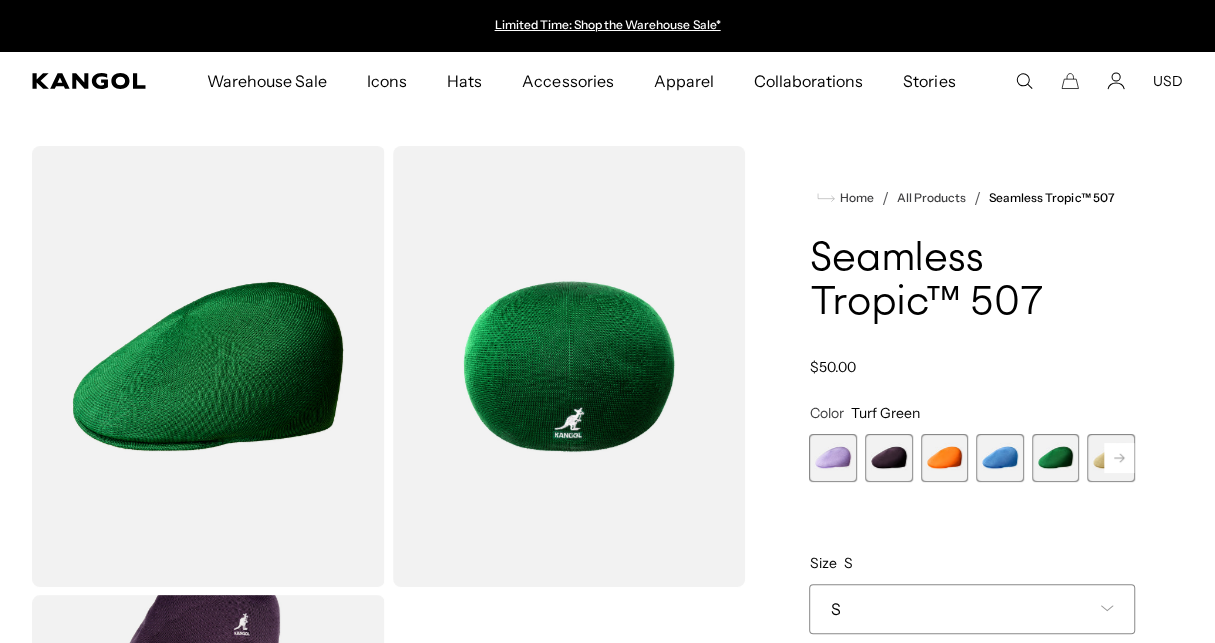 click at bounding box center [569, 366] 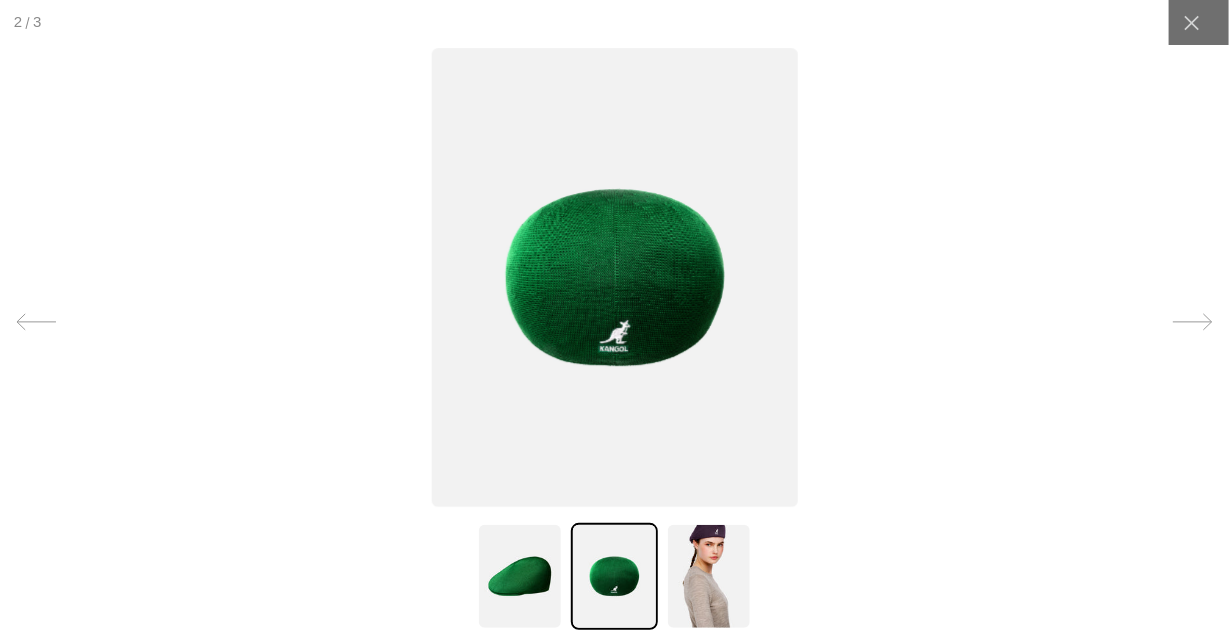 scroll, scrollTop: 0, scrollLeft: 0, axis: both 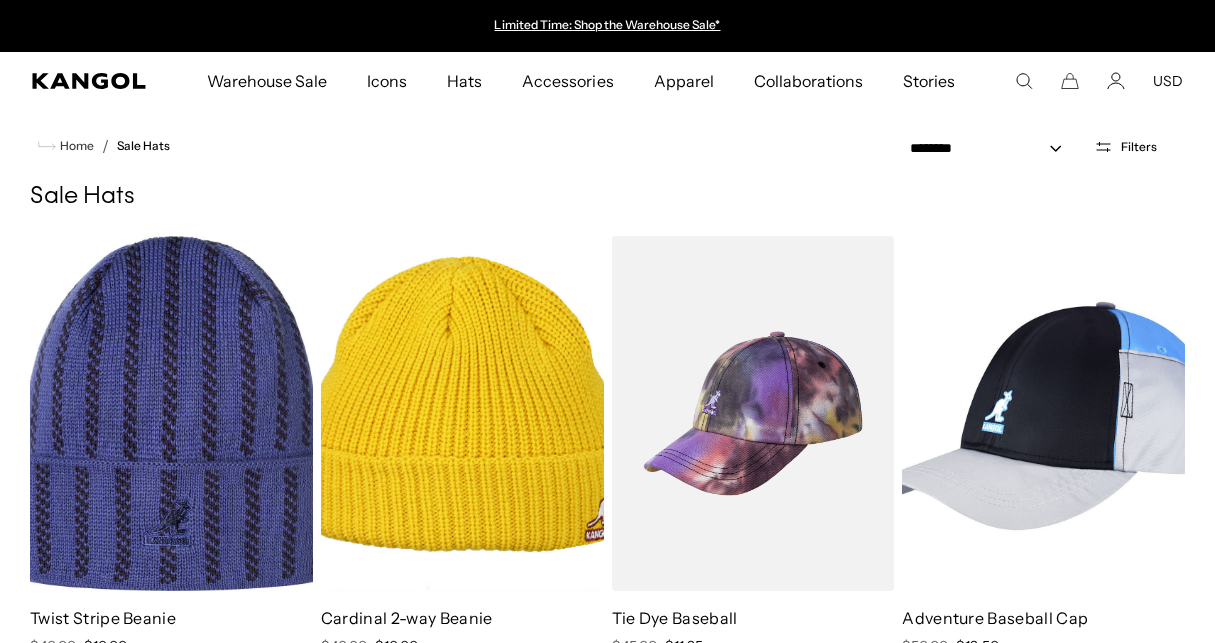select on "*****" 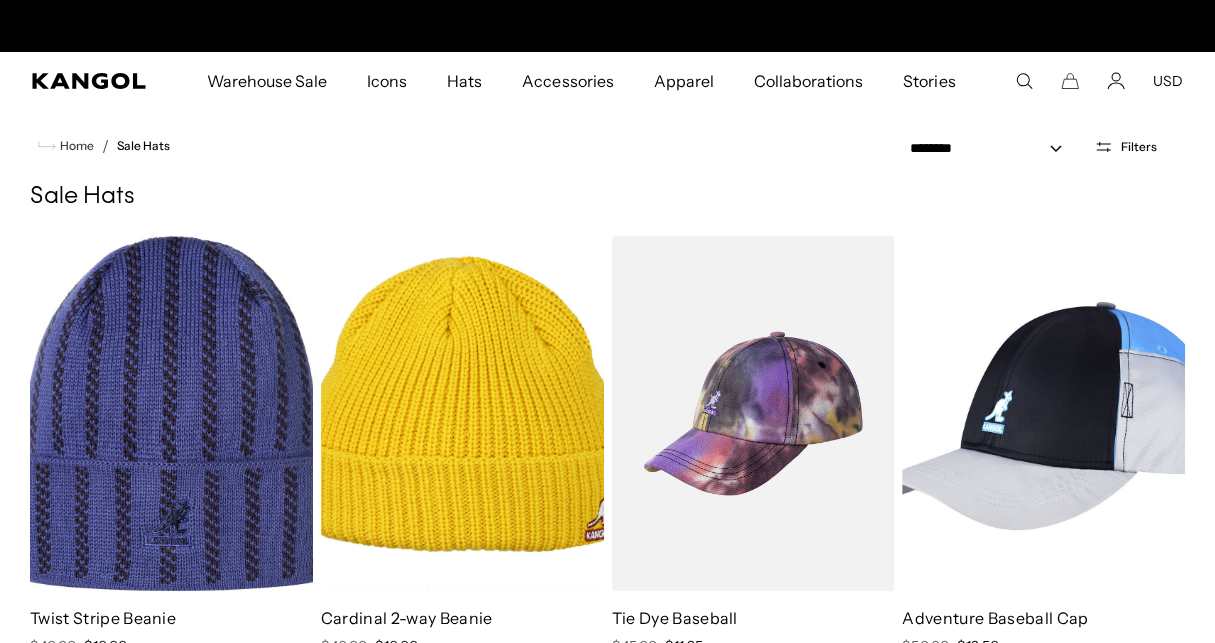 scroll, scrollTop: 496, scrollLeft: 0, axis: vertical 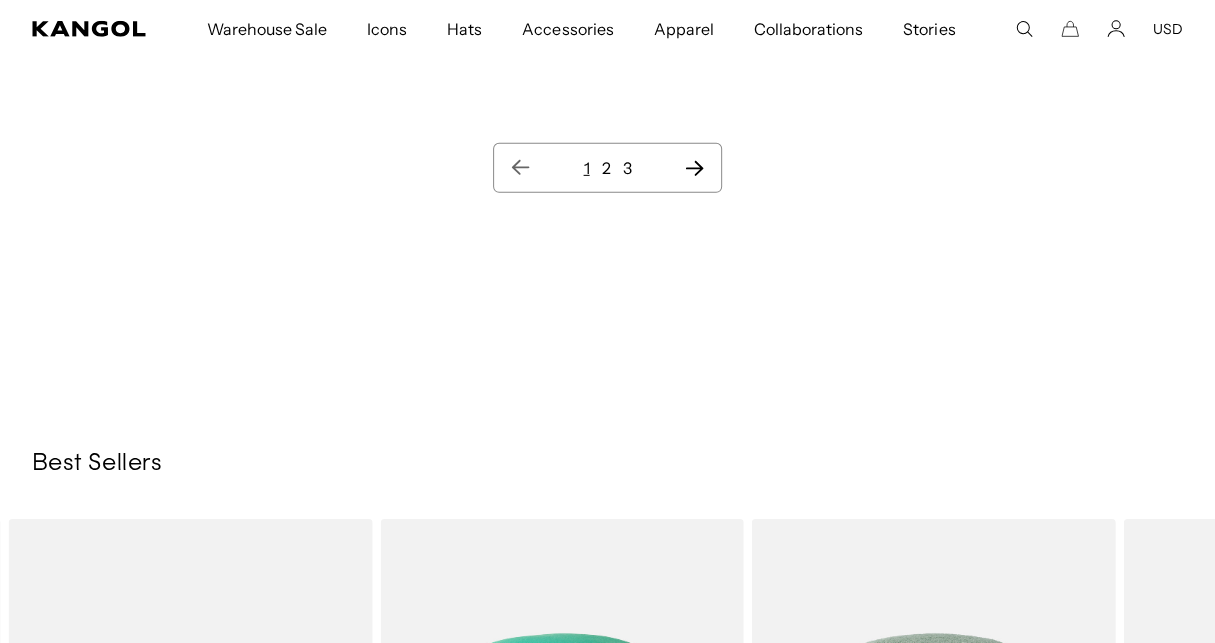 click on "2" at bounding box center [605, 168] 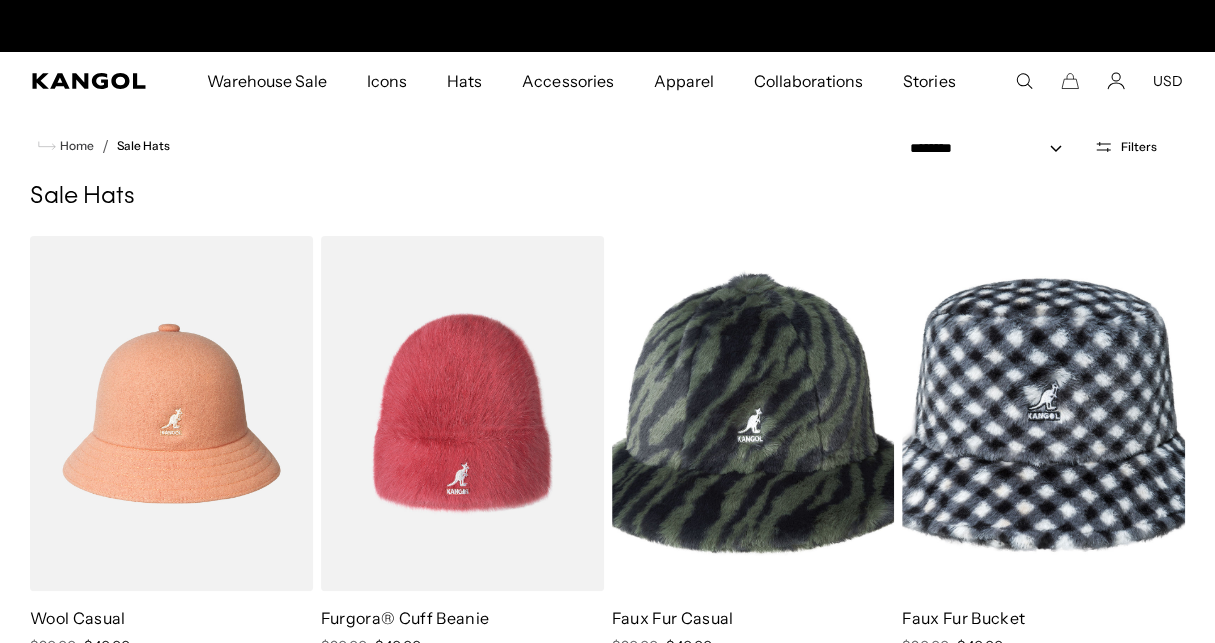 scroll, scrollTop: 0, scrollLeft: 412, axis: horizontal 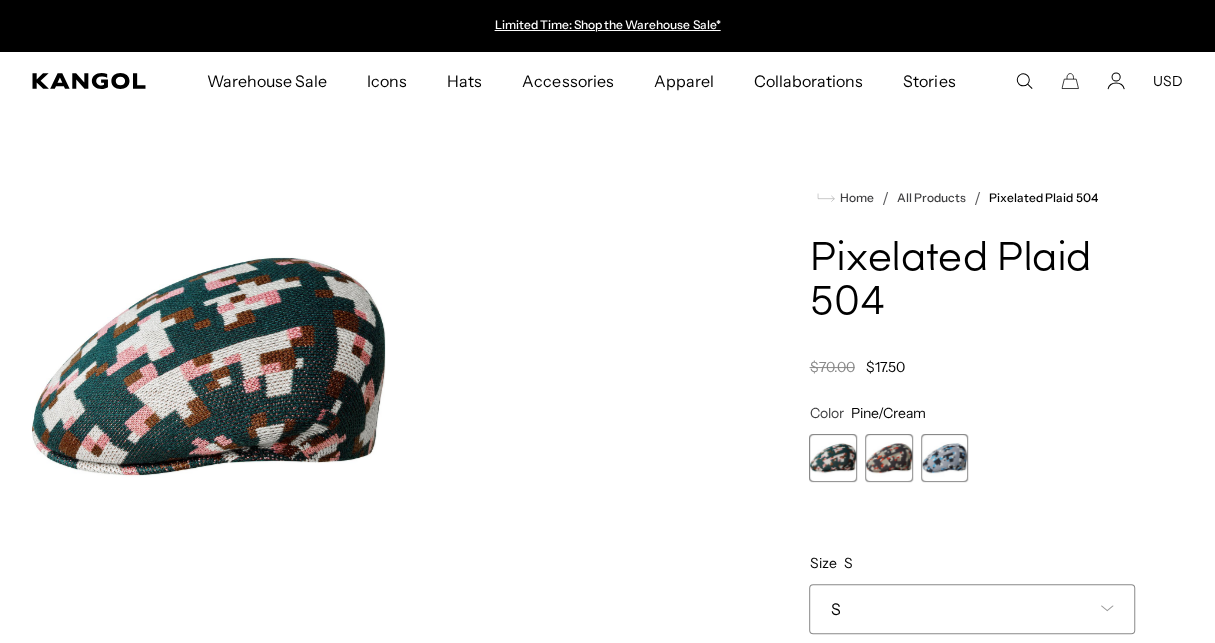 click at bounding box center (208, 366) 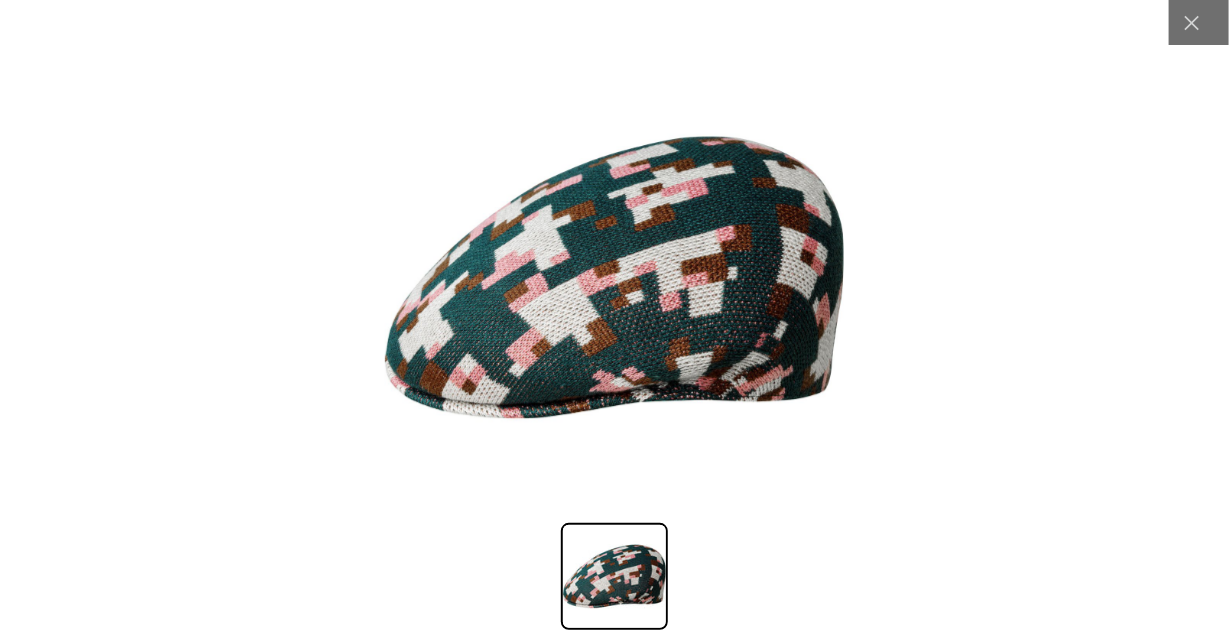 scroll, scrollTop: 0, scrollLeft: 0, axis: both 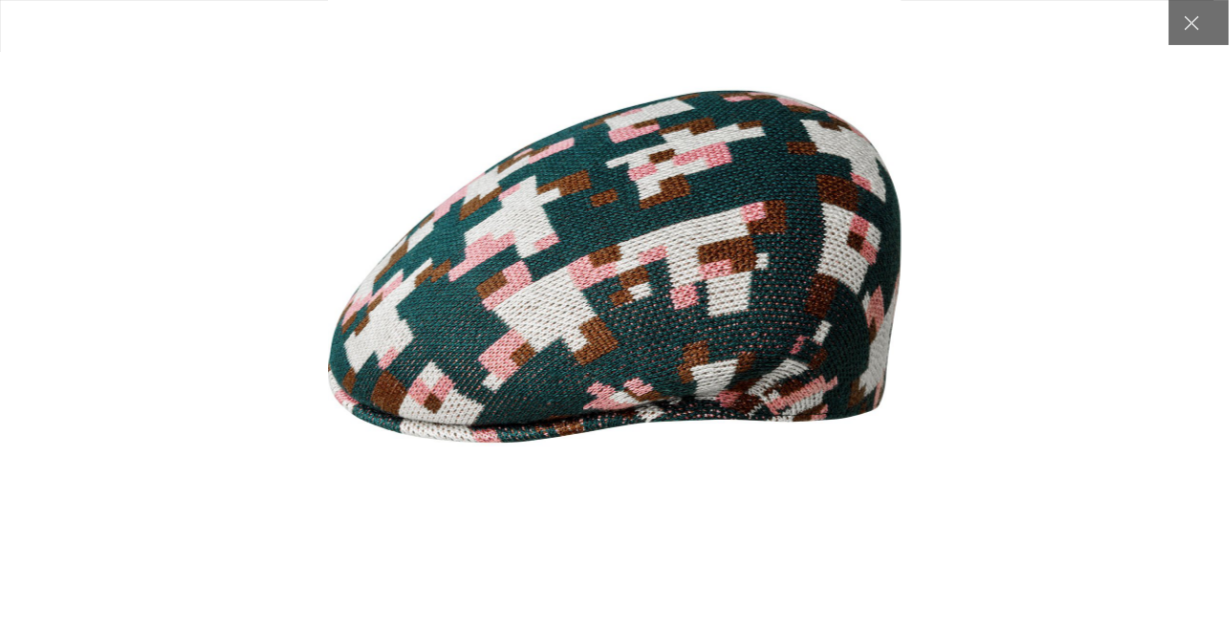 click at bounding box center (614, 266) 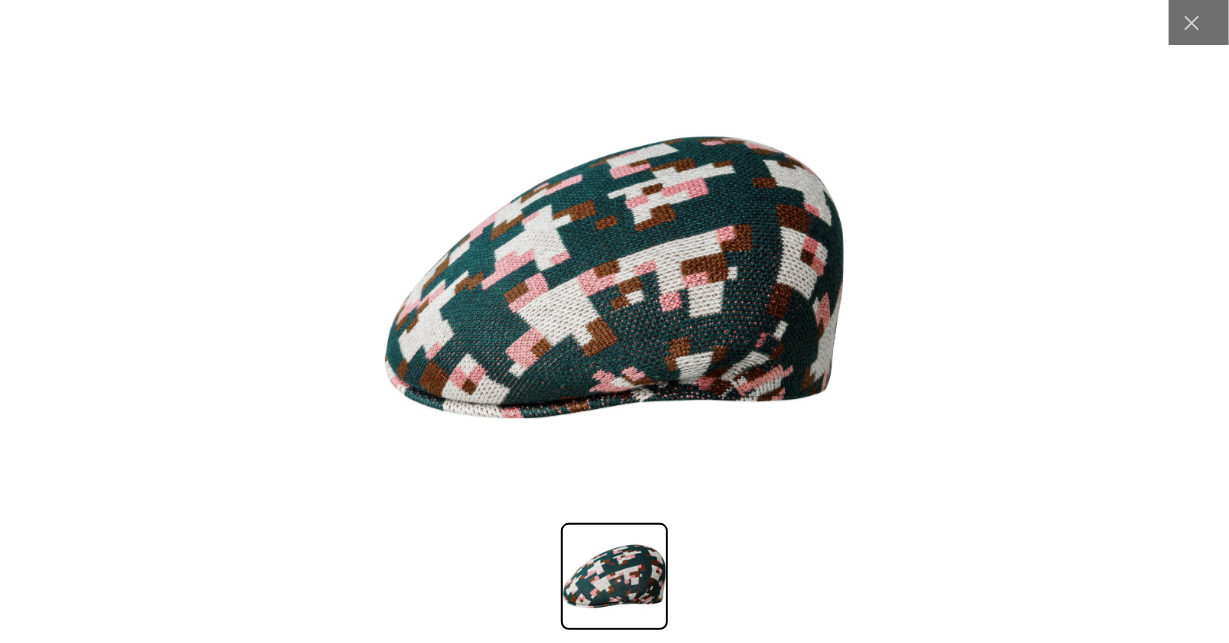 scroll, scrollTop: 0, scrollLeft: 412, axis: horizontal 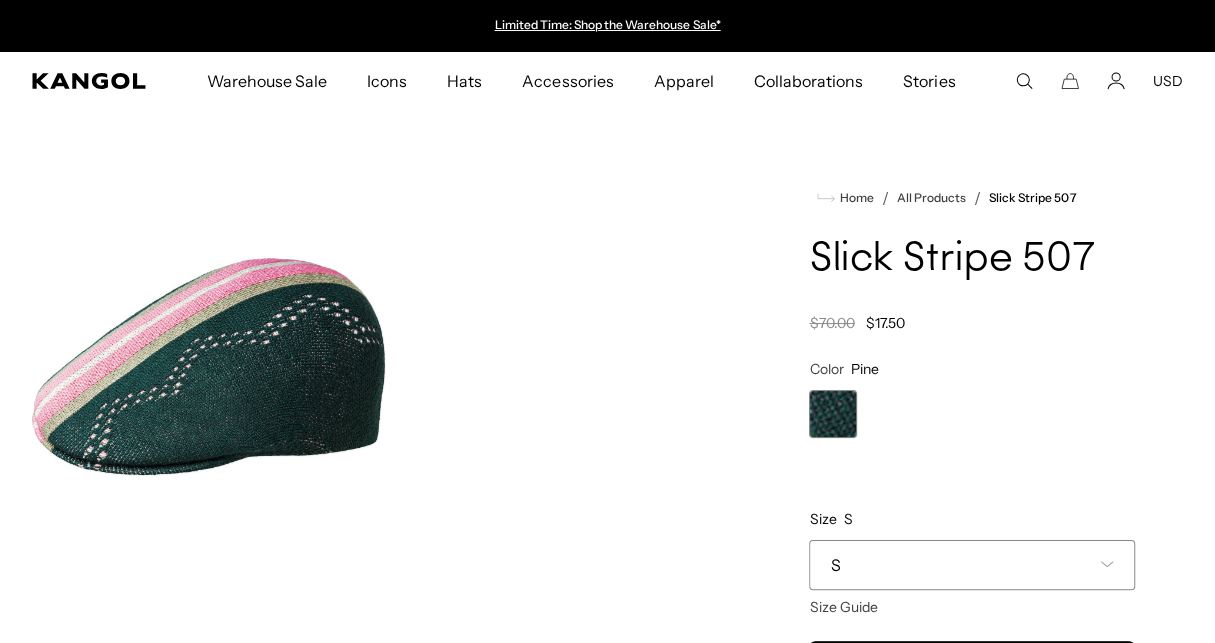 click on "S" at bounding box center (972, 565) 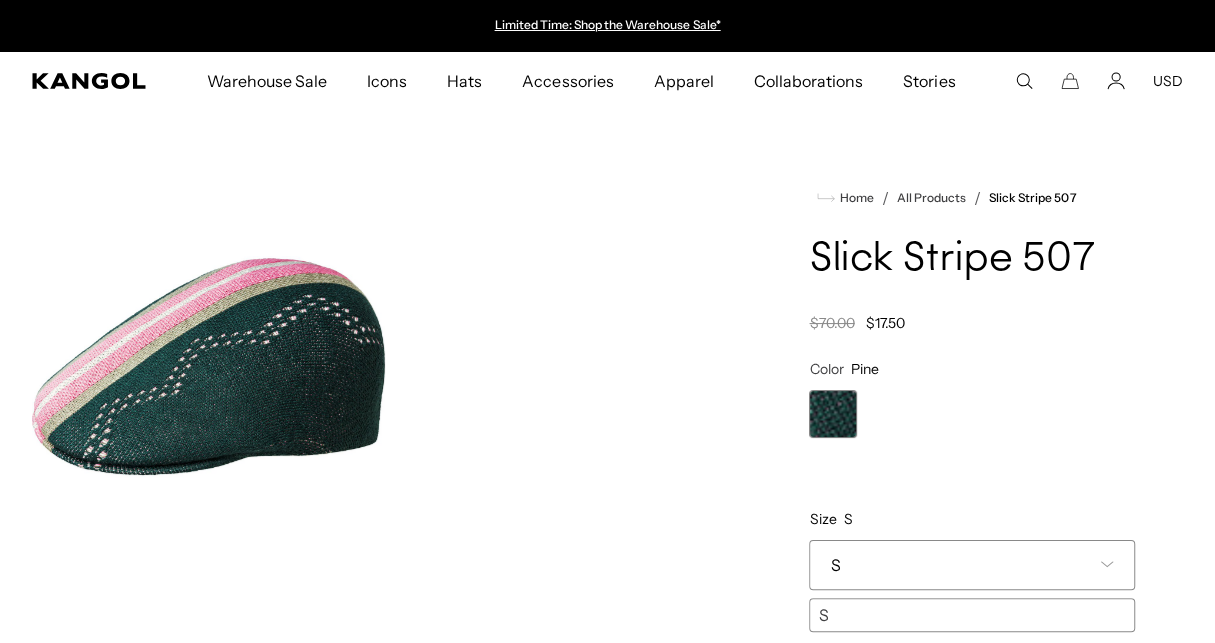 scroll, scrollTop: 200, scrollLeft: 0, axis: vertical 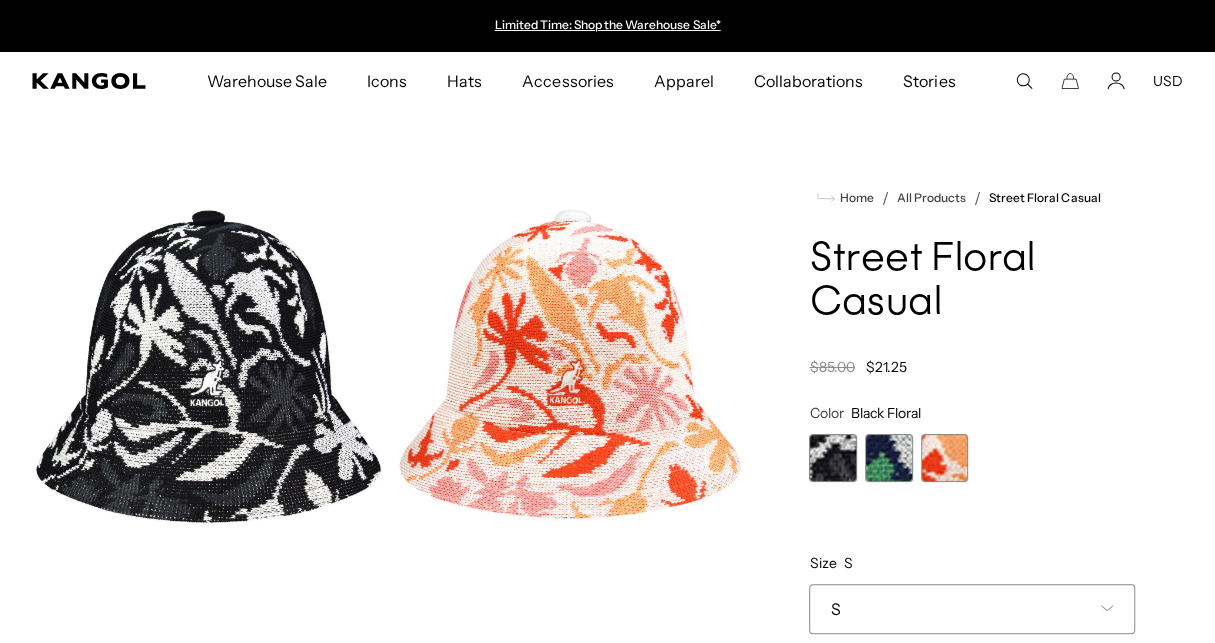 click at bounding box center (889, 458) 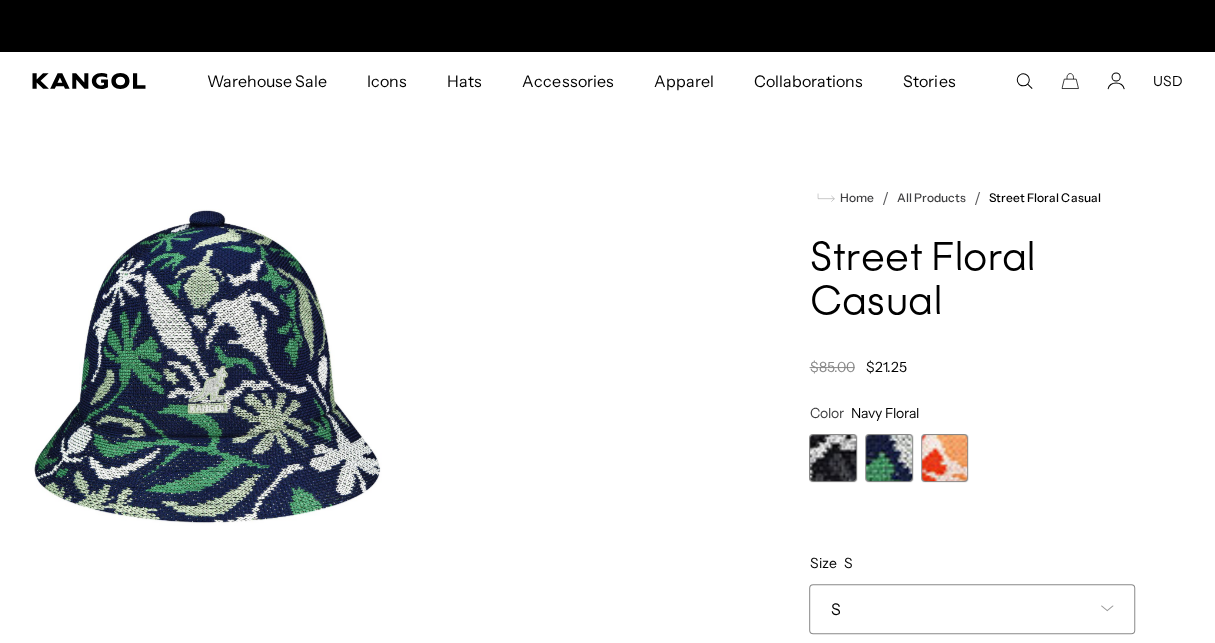 scroll, scrollTop: 0, scrollLeft: 412, axis: horizontal 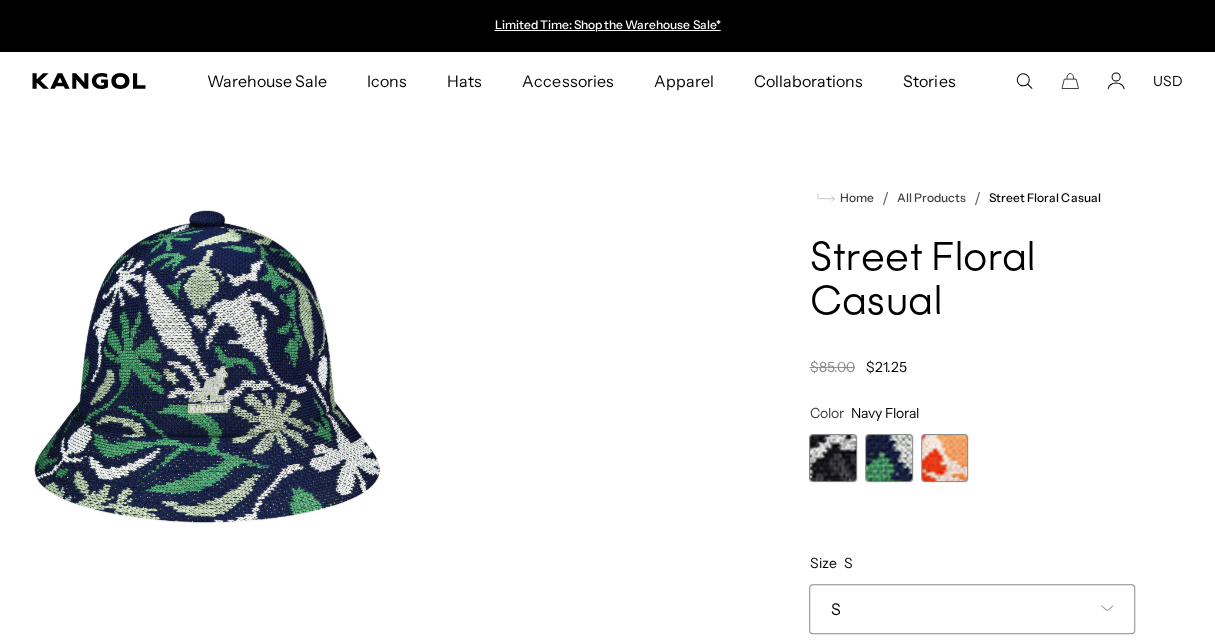 click at bounding box center [208, 366] 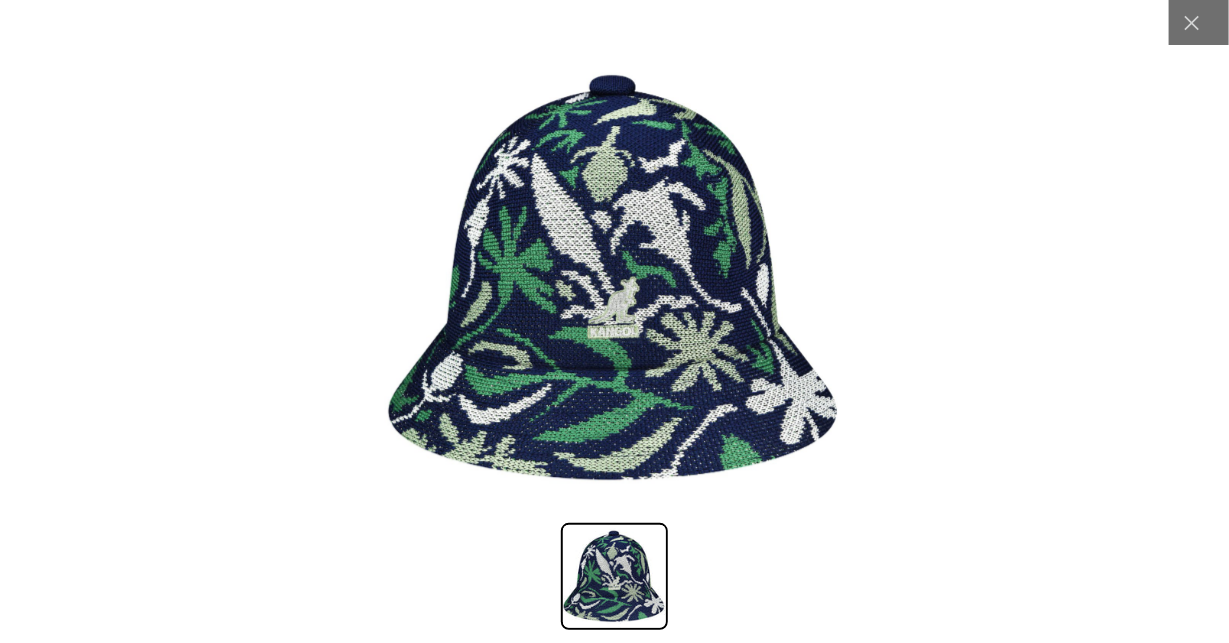 scroll, scrollTop: 0, scrollLeft: 412, axis: horizontal 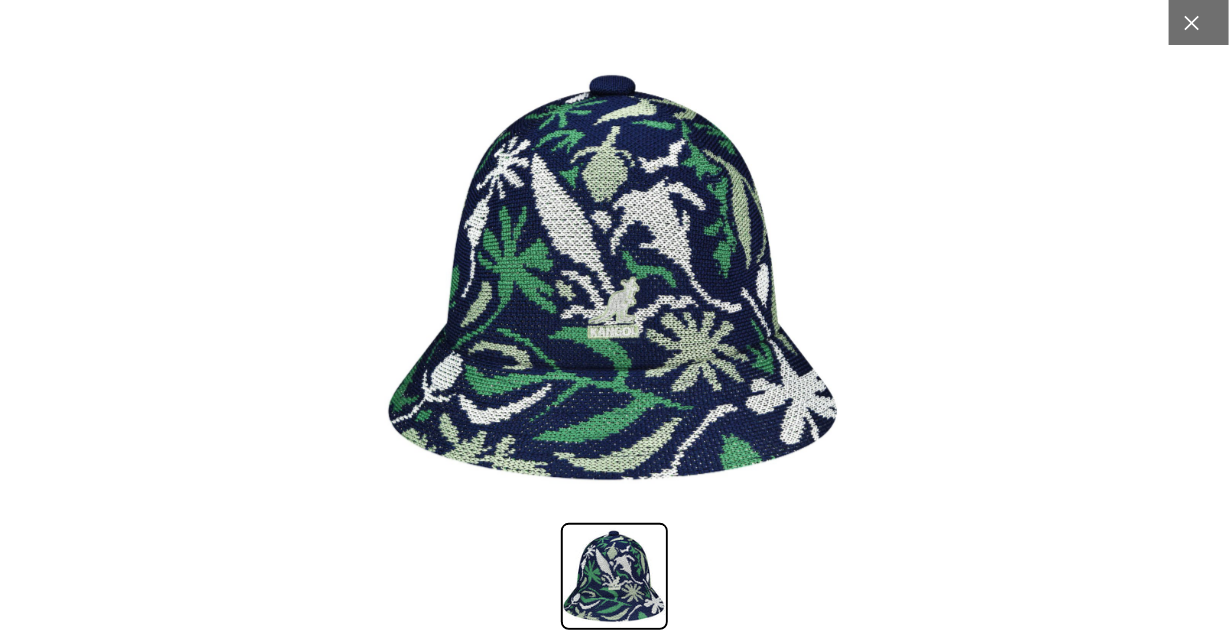 click 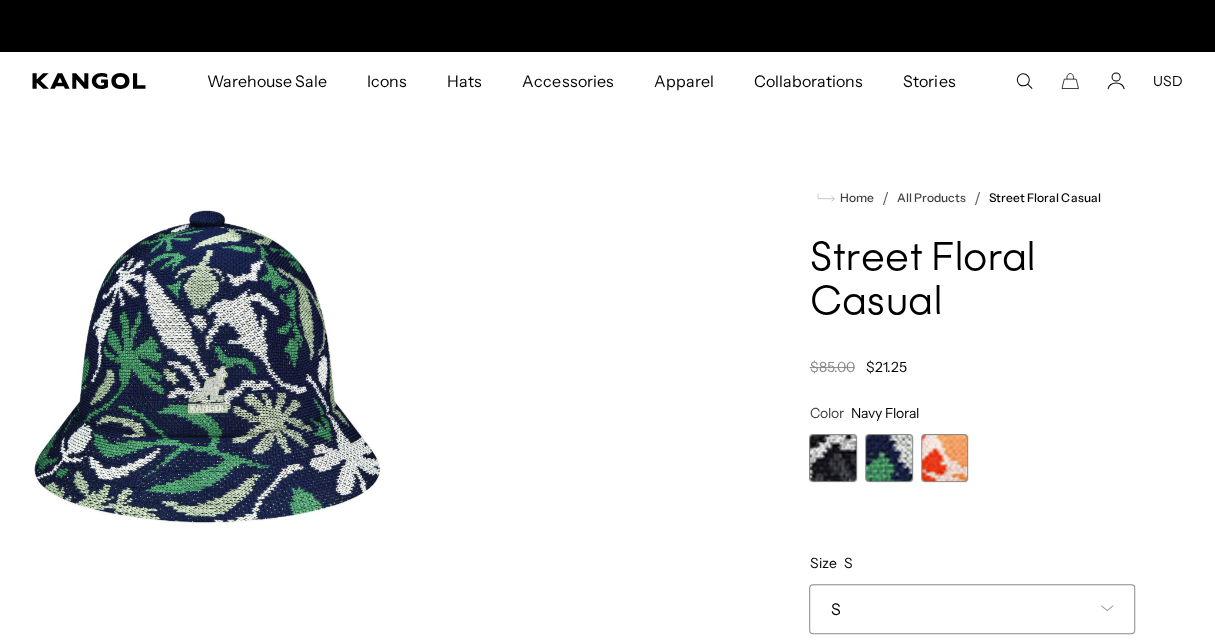 scroll, scrollTop: 0, scrollLeft: 0, axis: both 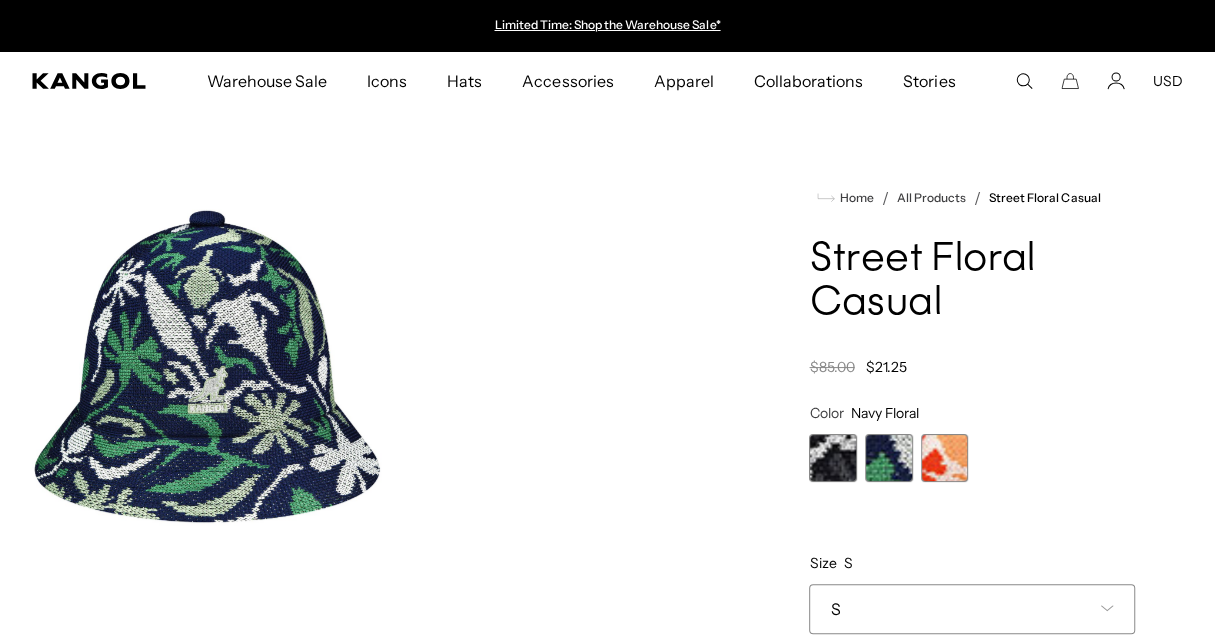 click on "S" at bounding box center (972, 609) 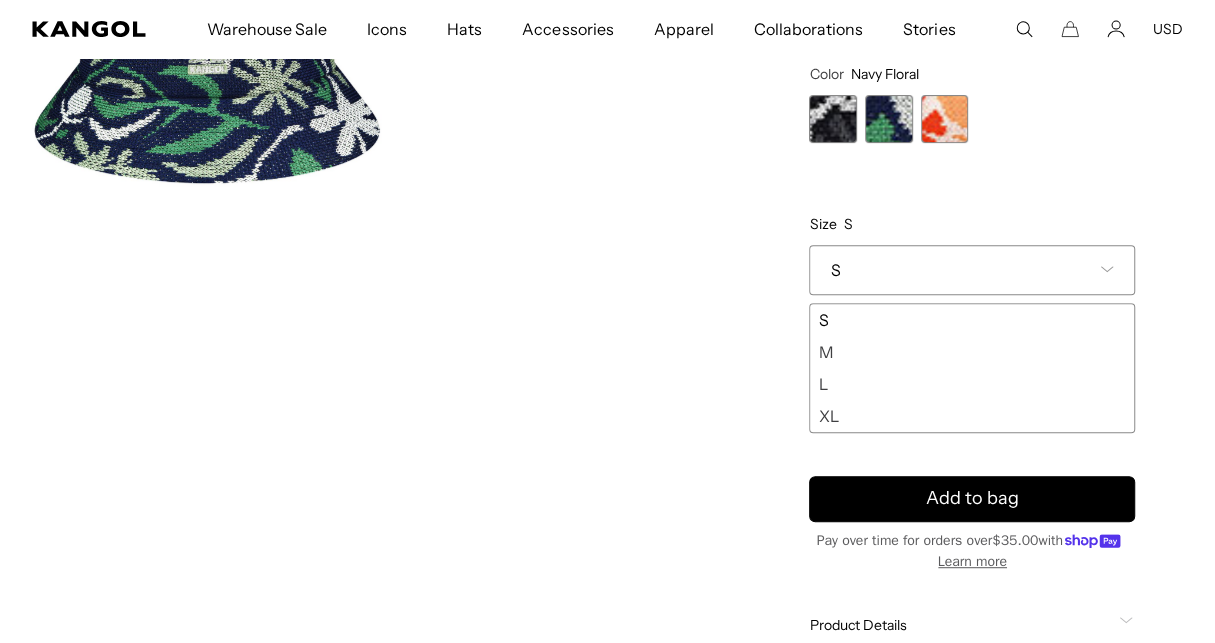 scroll, scrollTop: 400, scrollLeft: 0, axis: vertical 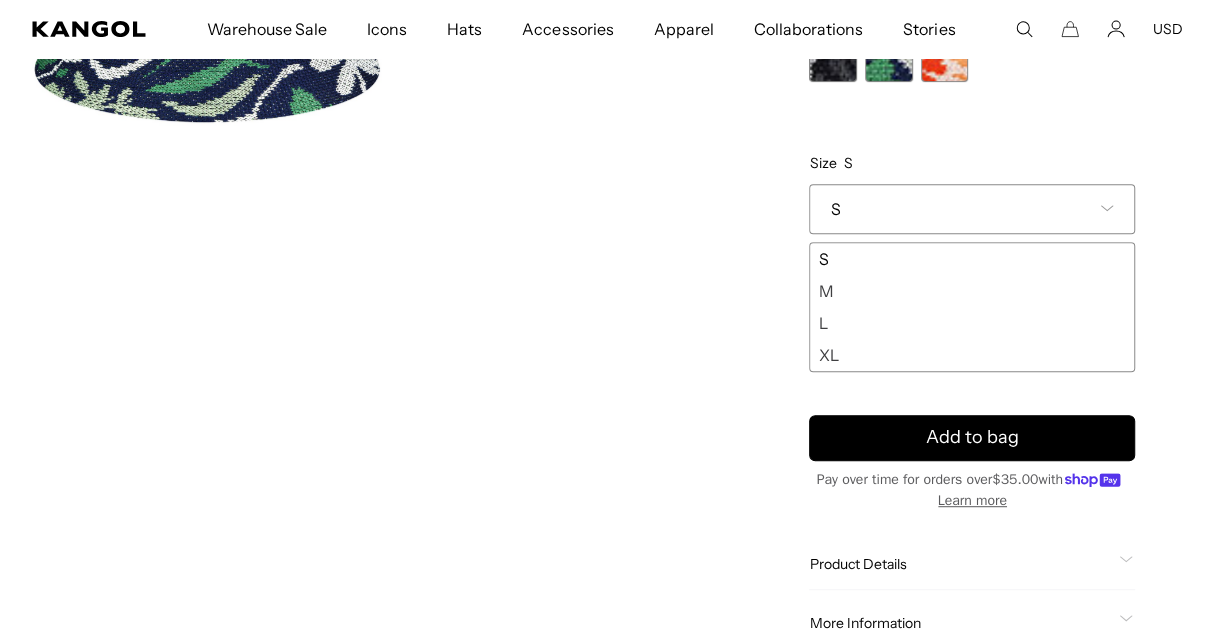 click on "XL" at bounding box center [972, 355] 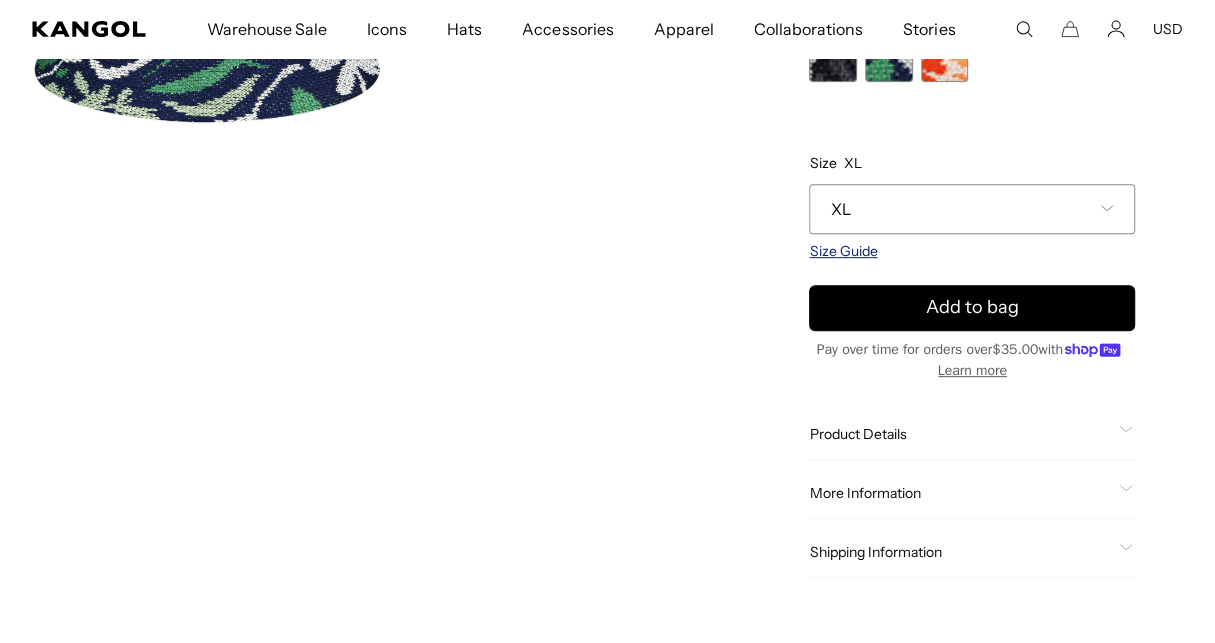 click on "Size Guide" at bounding box center (843, 251) 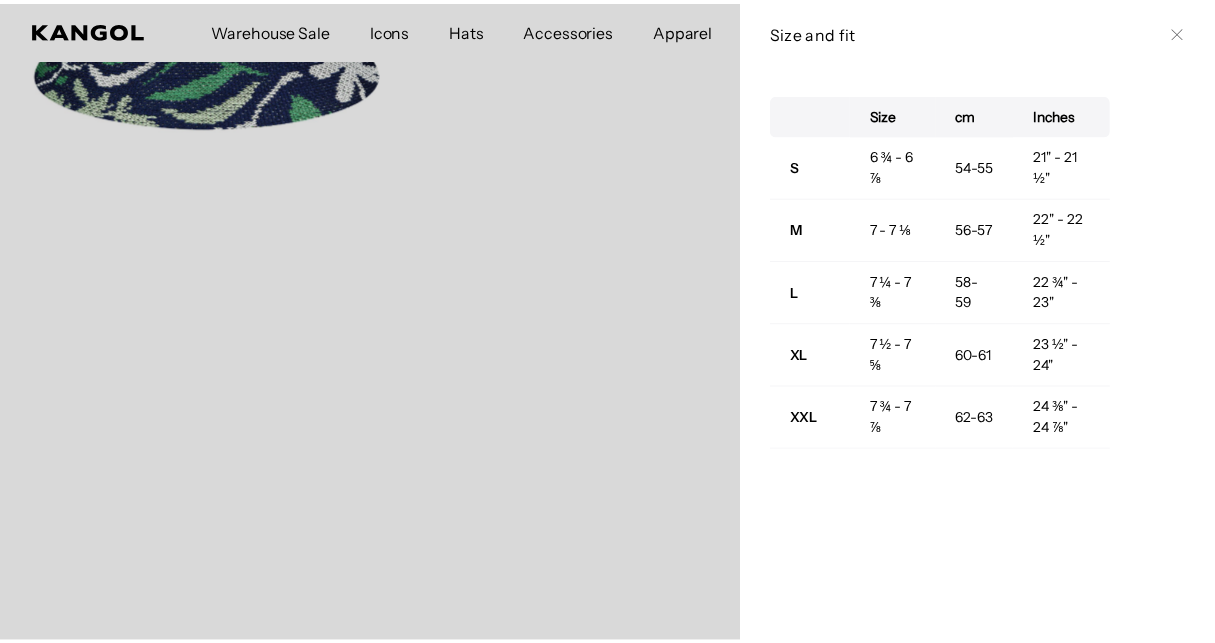 scroll, scrollTop: 0, scrollLeft: 0, axis: both 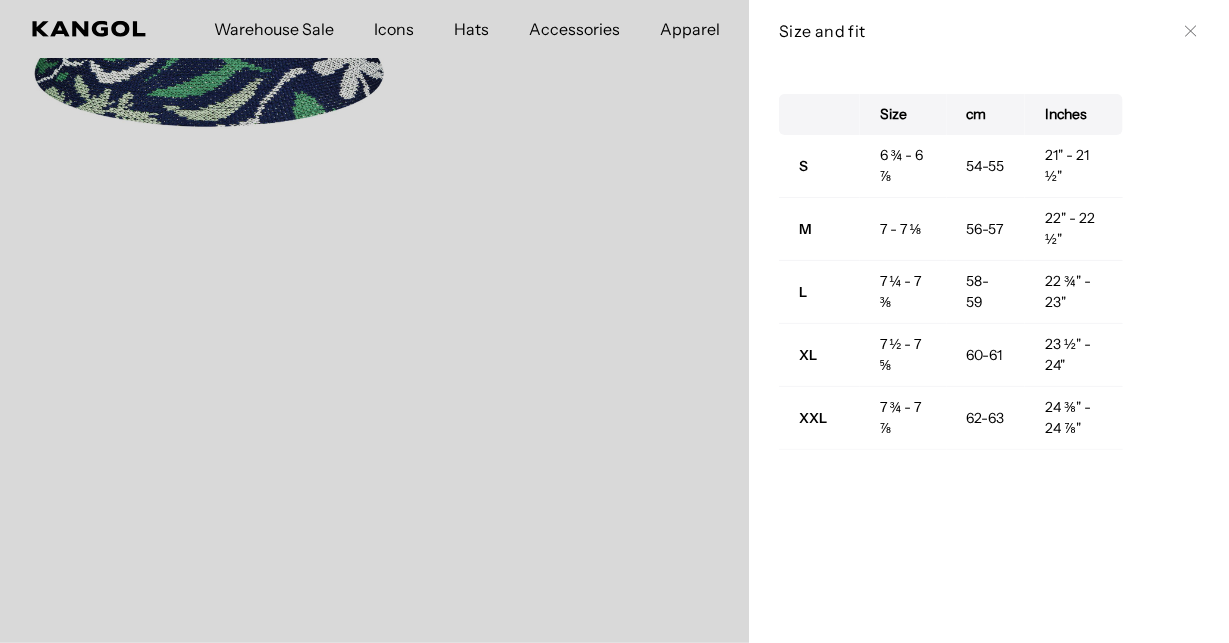 click on "Close" at bounding box center (1191, 31) 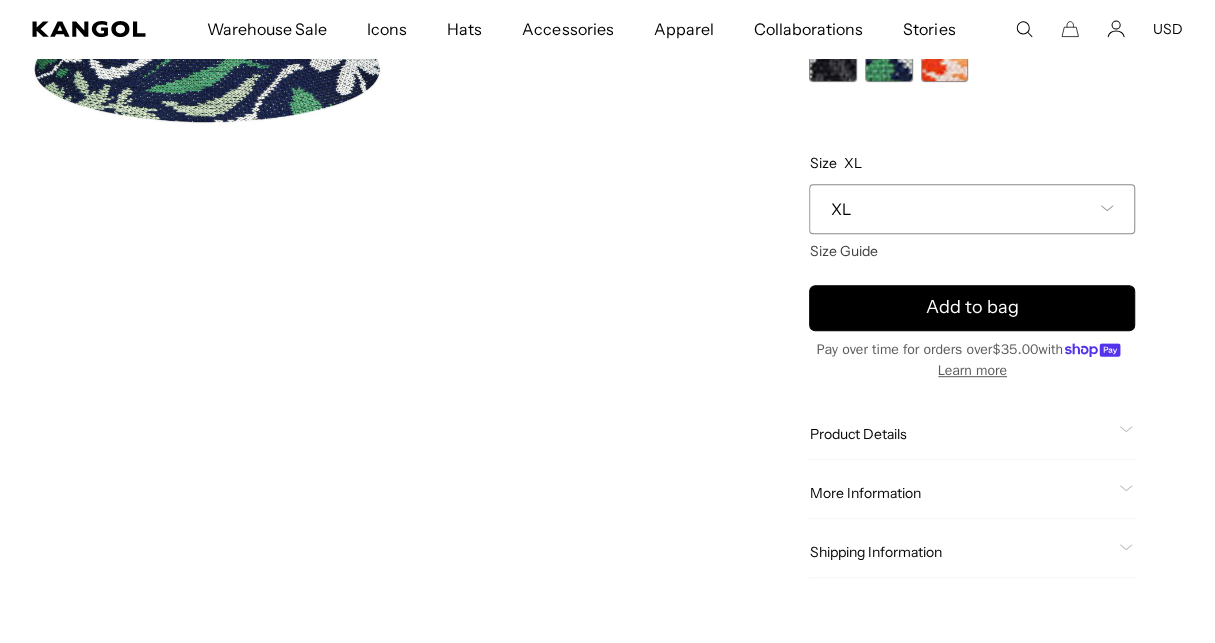 scroll, scrollTop: 99, scrollLeft: 0, axis: vertical 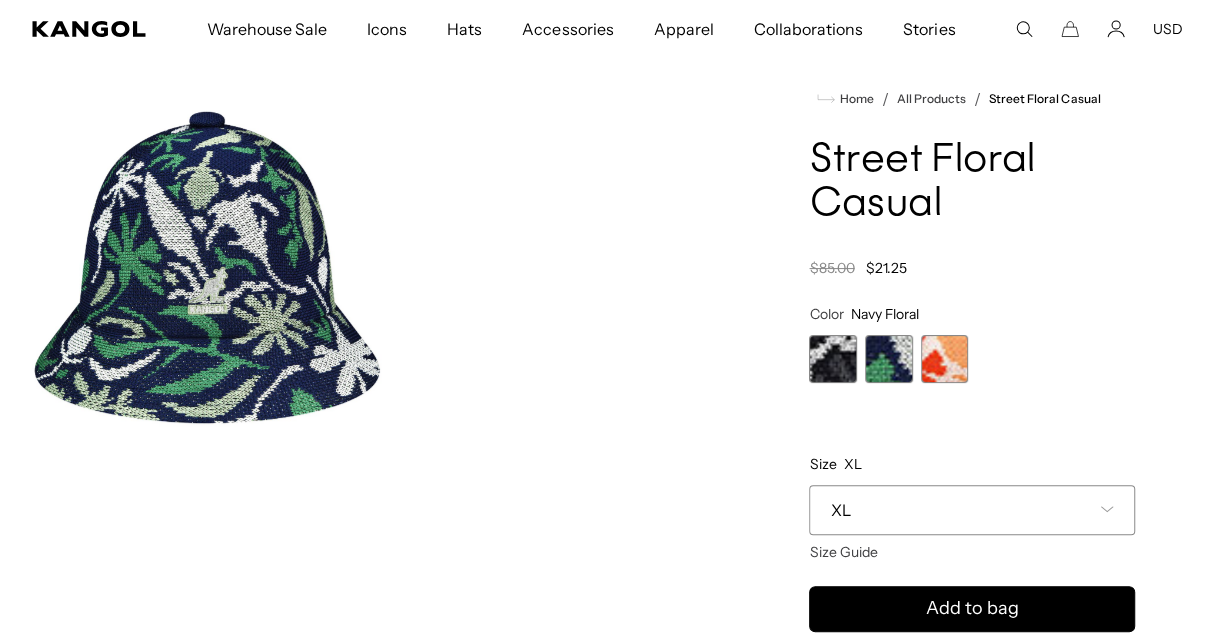 click at bounding box center (833, 359) 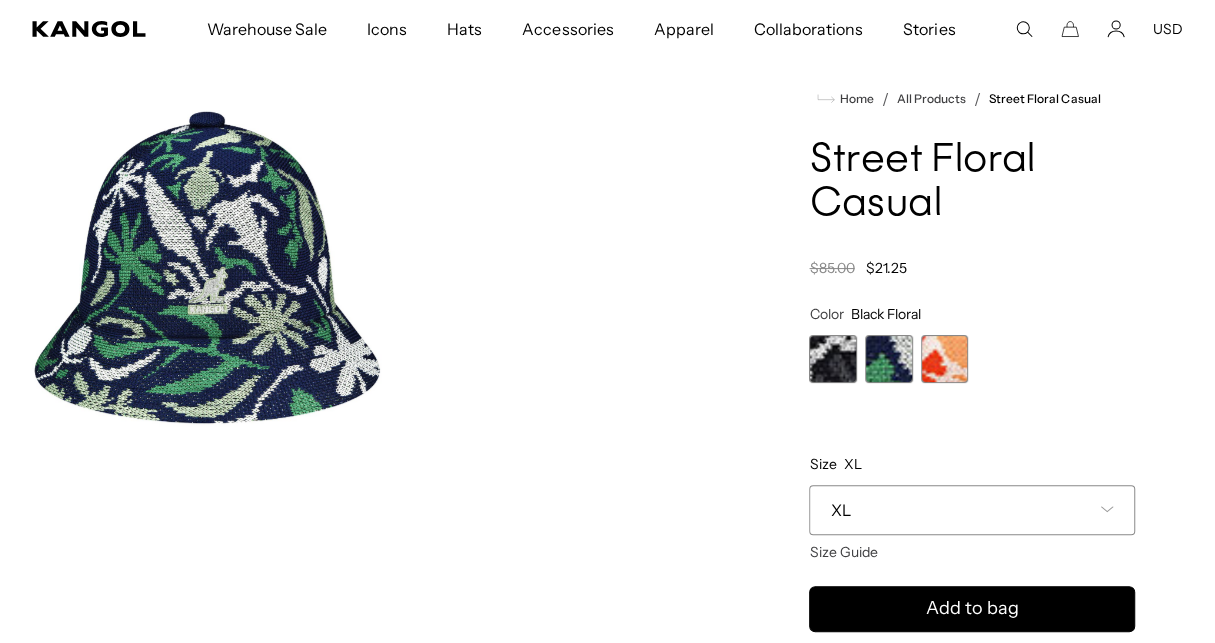 scroll, scrollTop: 0, scrollLeft: 0, axis: both 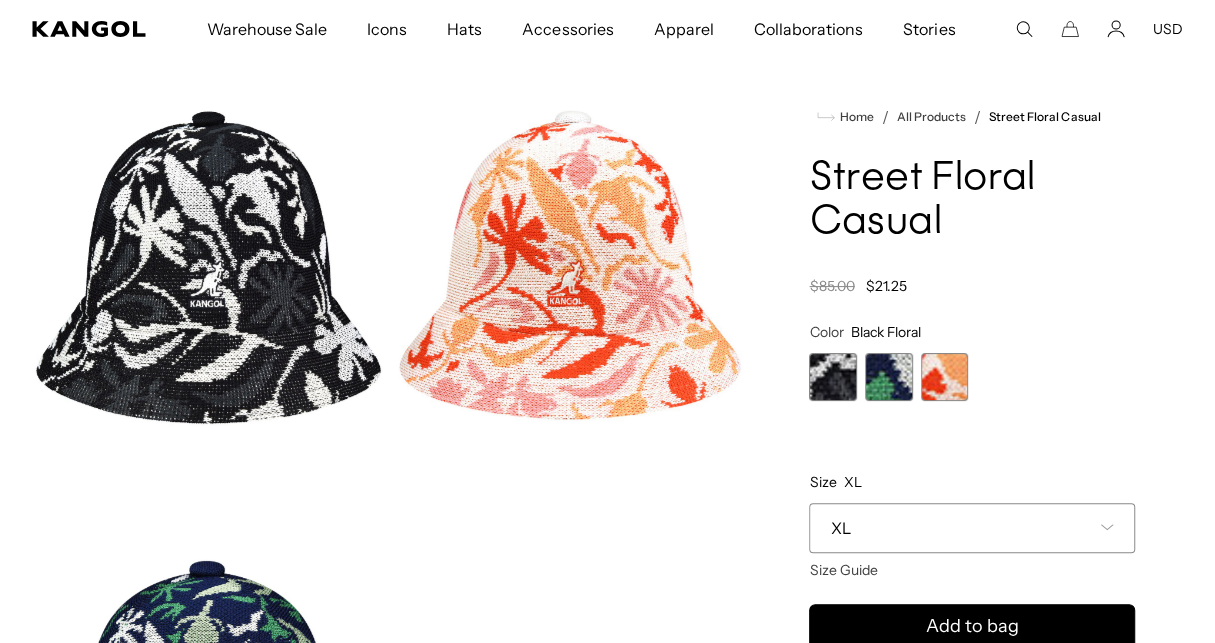 click on "Color
Black Floral
Previous
Next
Black Floral
Variant sold out or unavailable
Navy Floral
Variant sold out or unavailable
White Floral
Variant sold out or unavailable" at bounding box center [972, 362] 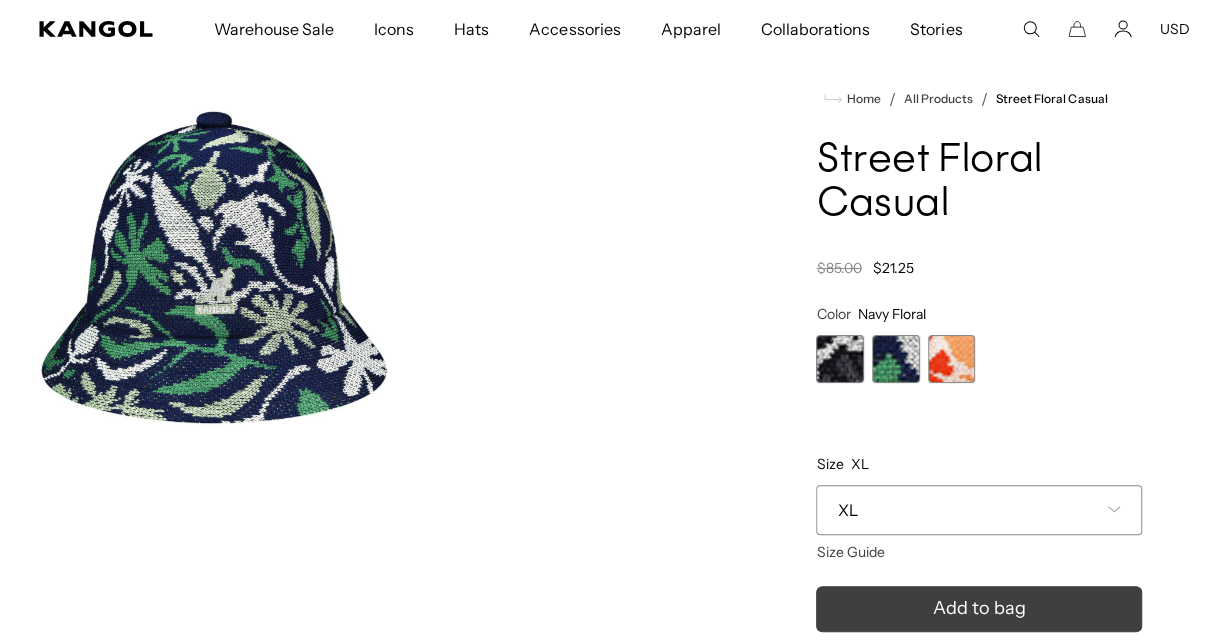 scroll, scrollTop: 0, scrollLeft: 0, axis: both 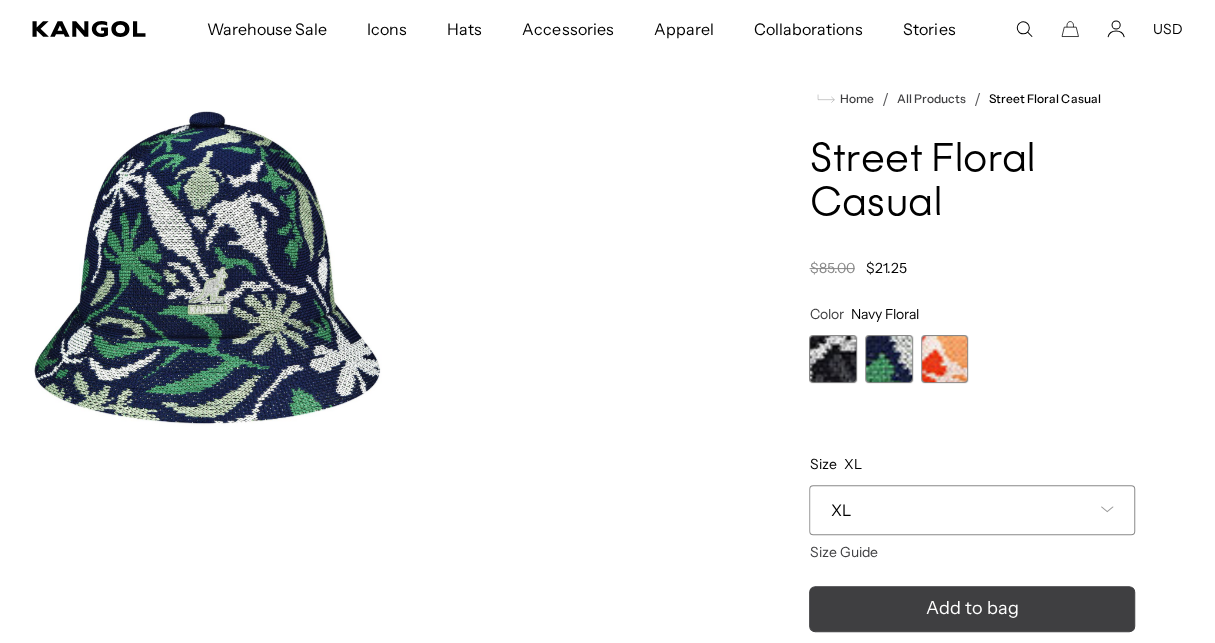 click on "Add to bag" at bounding box center (972, 609) 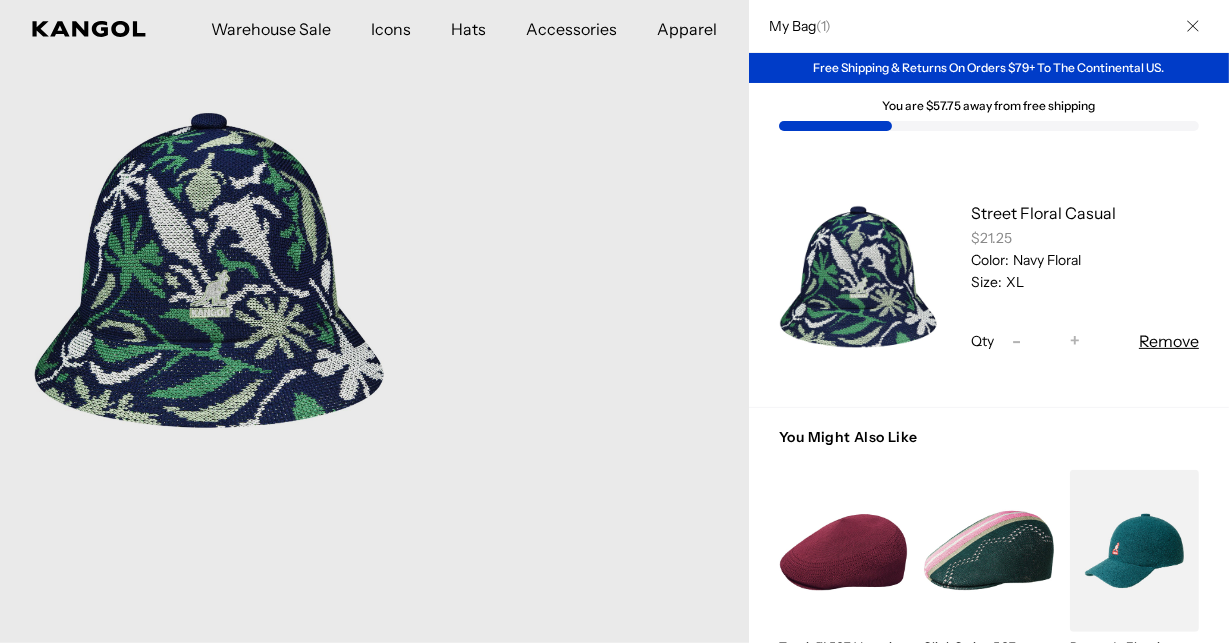scroll, scrollTop: 0, scrollLeft: 412, axis: horizontal 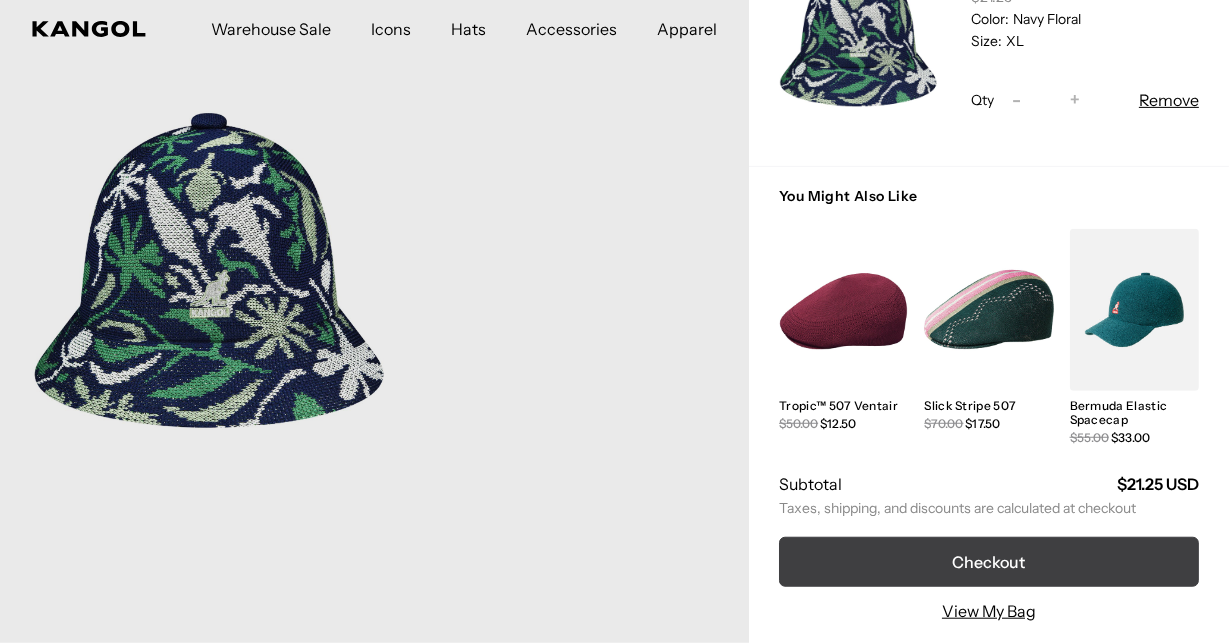 click on "Checkout" at bounding box center (989, 562) 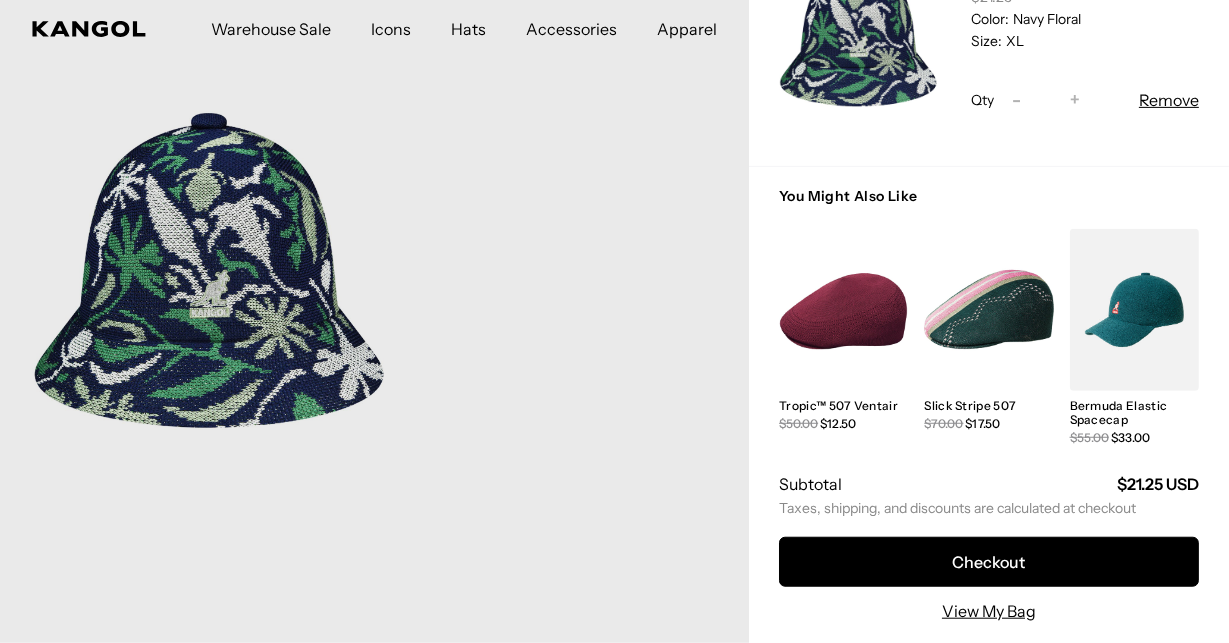 scroll, scrollTop: 0, scrollLeft: 412, axis: horizontal 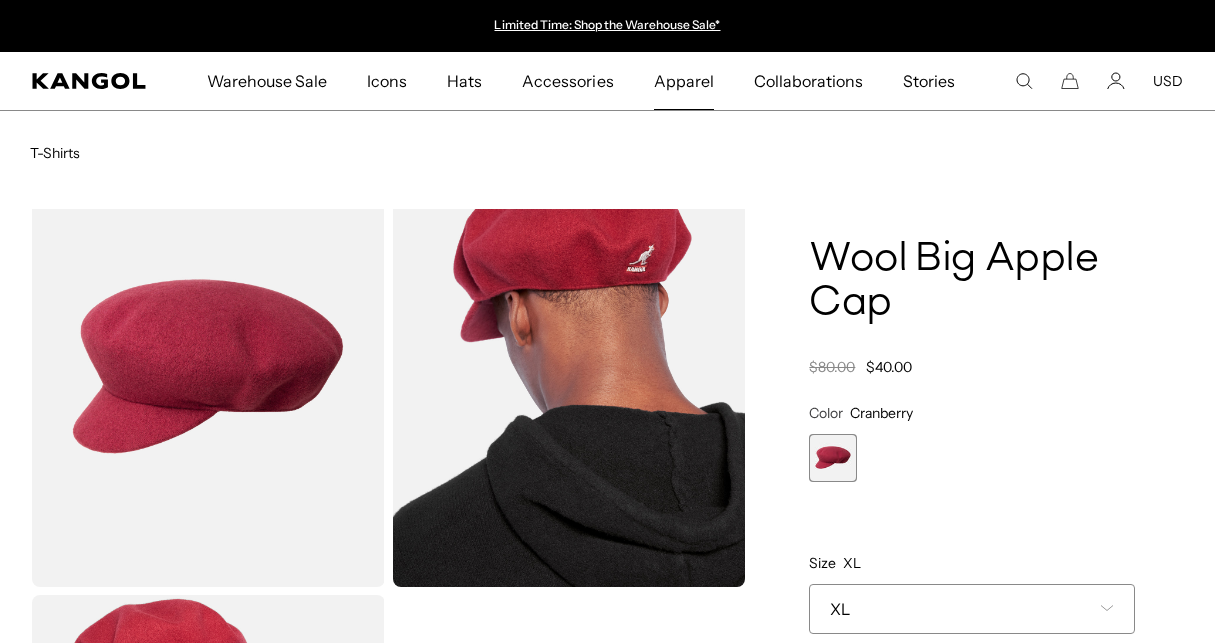 click on "Hats" at bounding box center (464, 81) 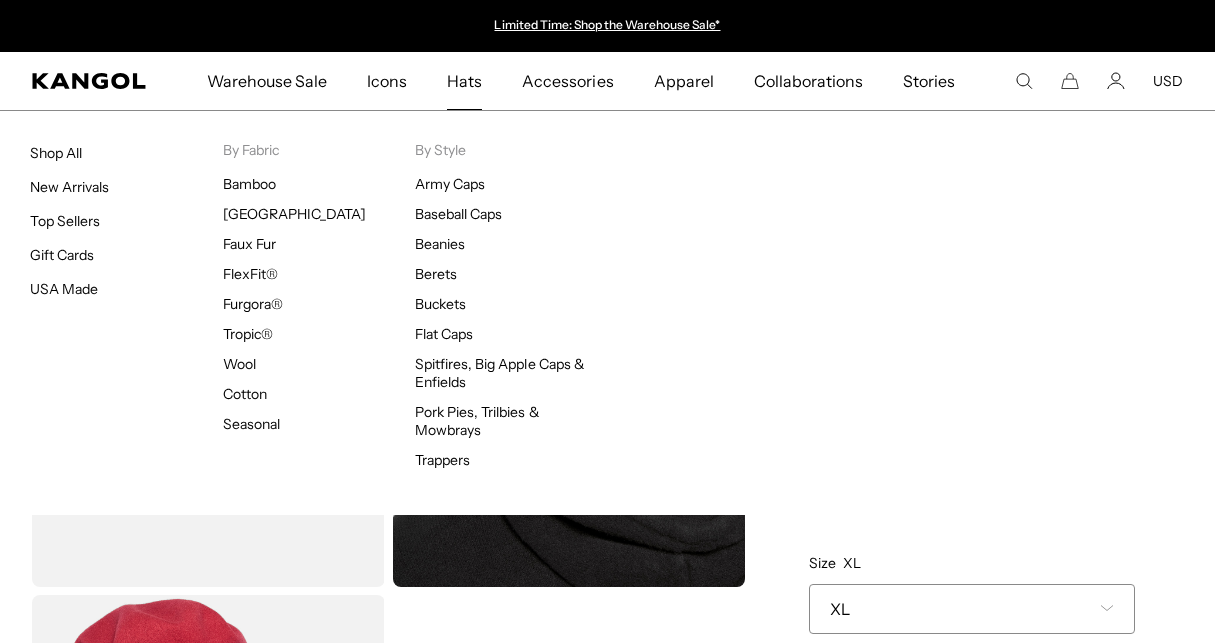 scroll, scrollTop: 0, scrollLeft: 0, axis: both 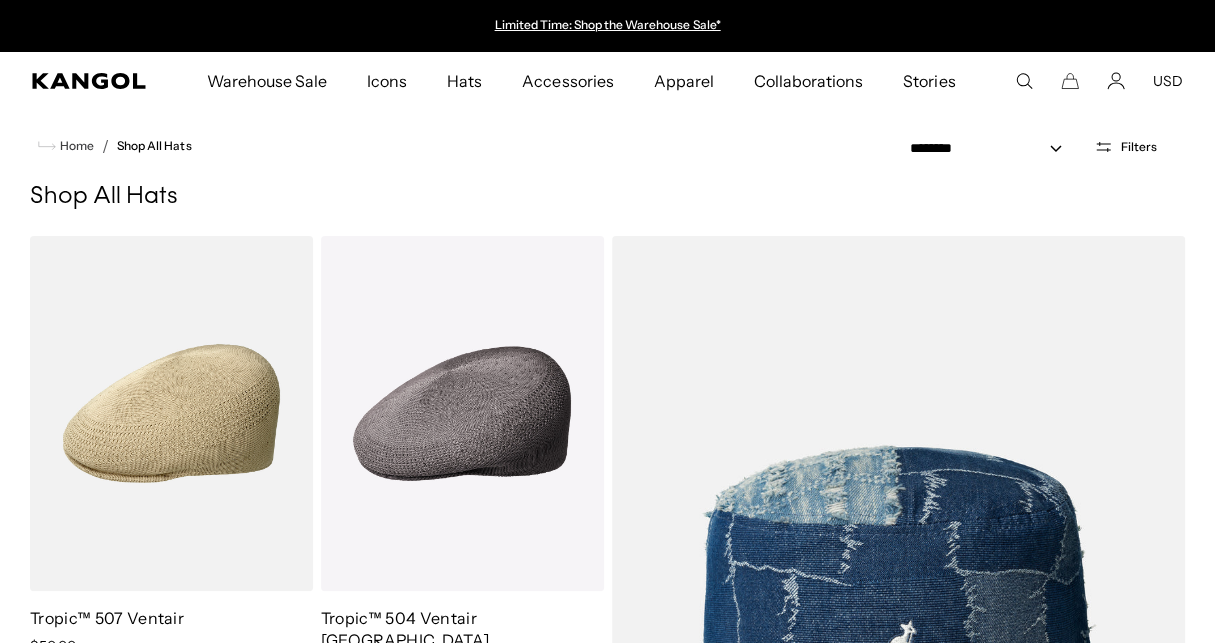 click 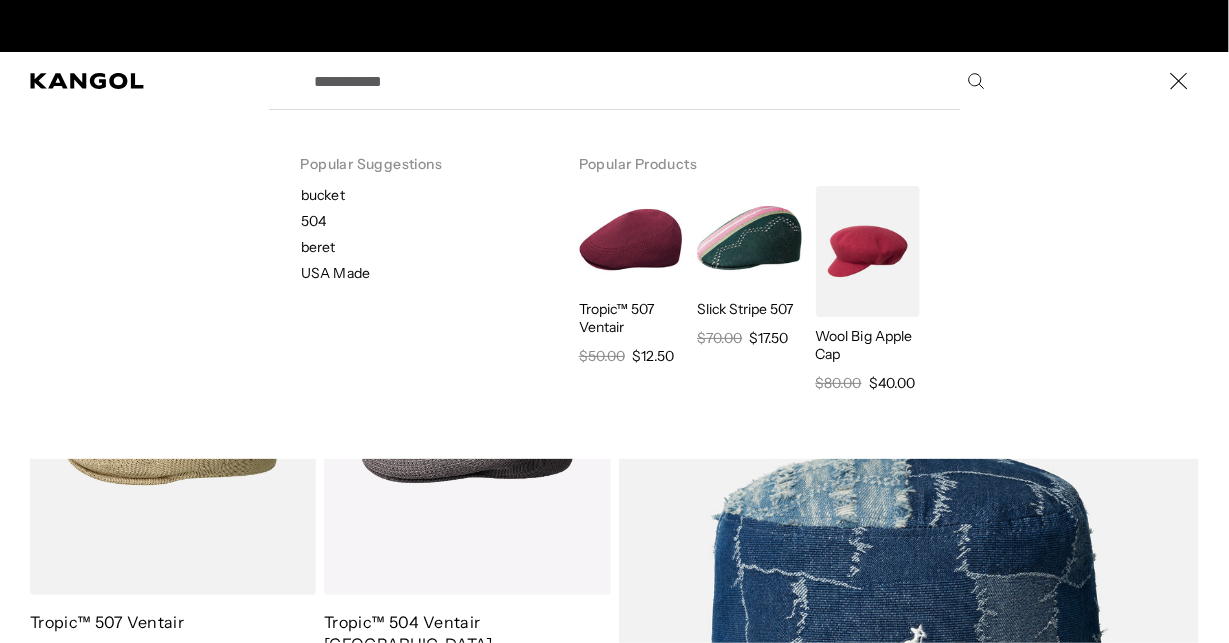 scroll, scrollTop: 0, scrollLeft: 412, axis: horizontal 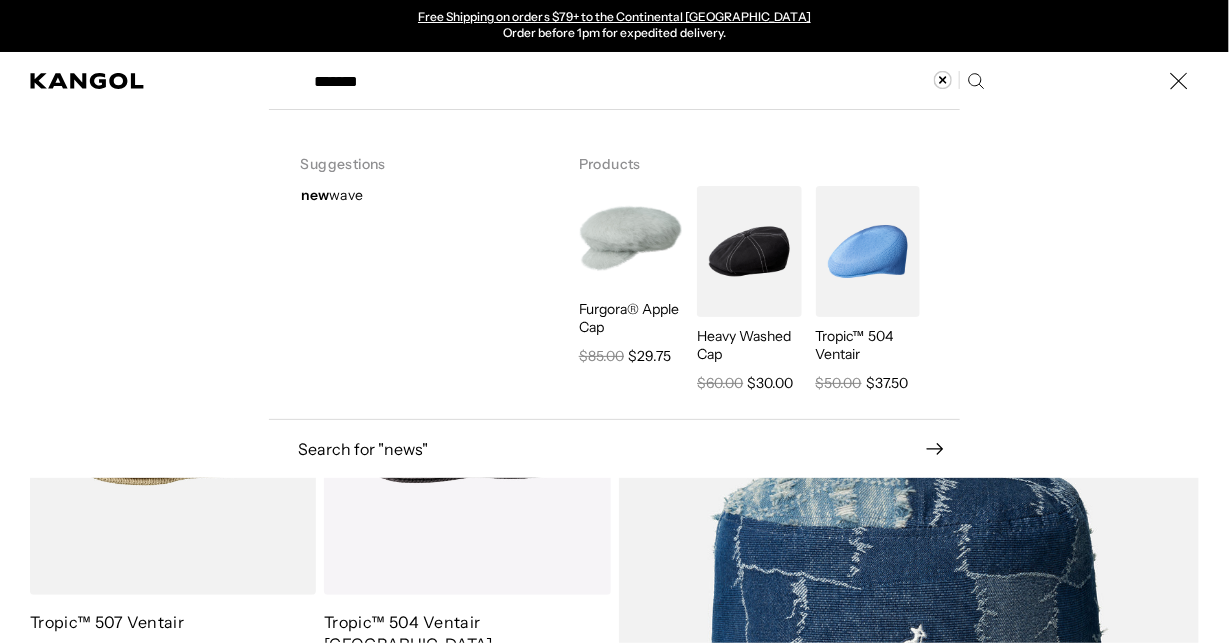 type on "*******" 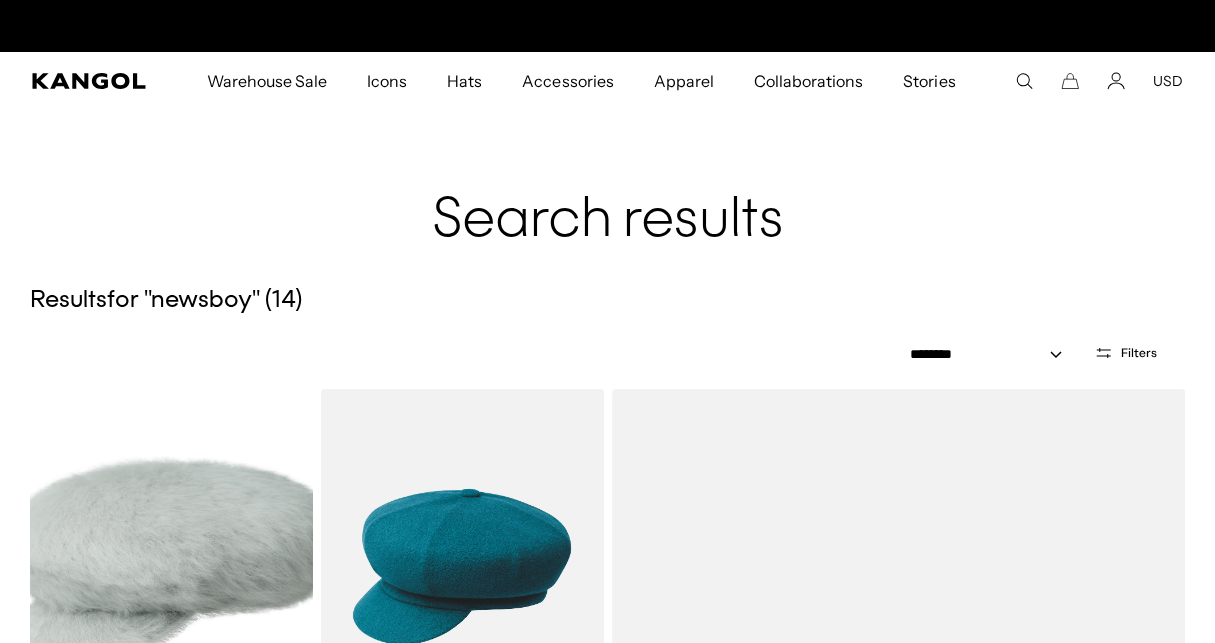 scroll, scrollTop: 0, scrollLeft: 0, axis: both 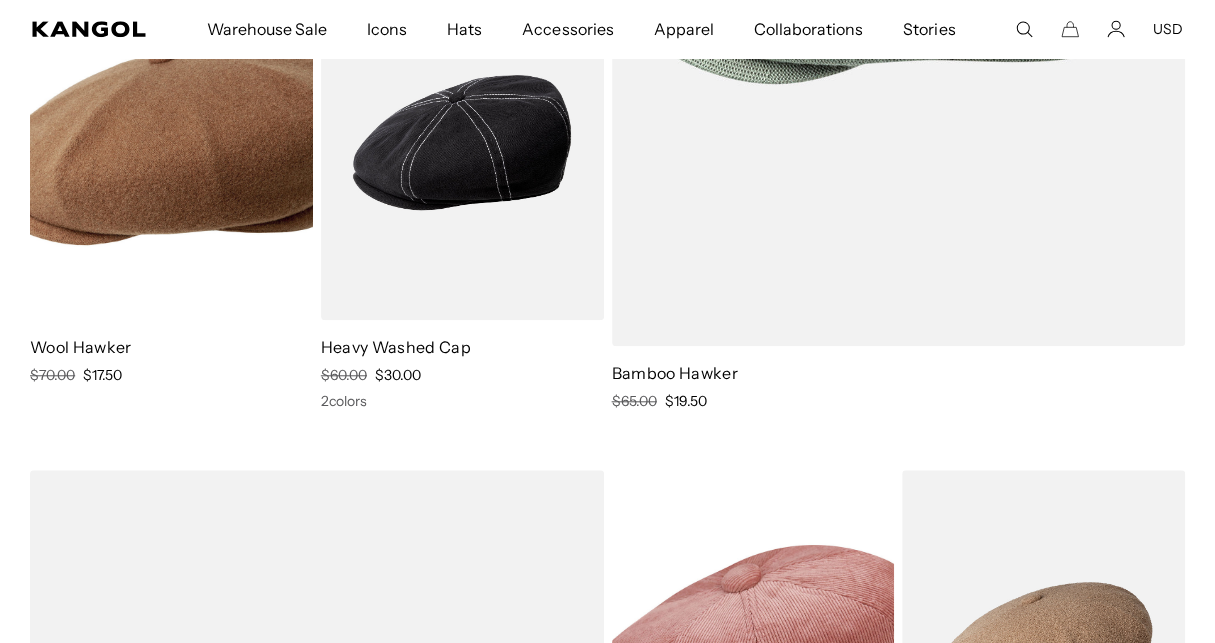 click at bounding box center (171, 142) 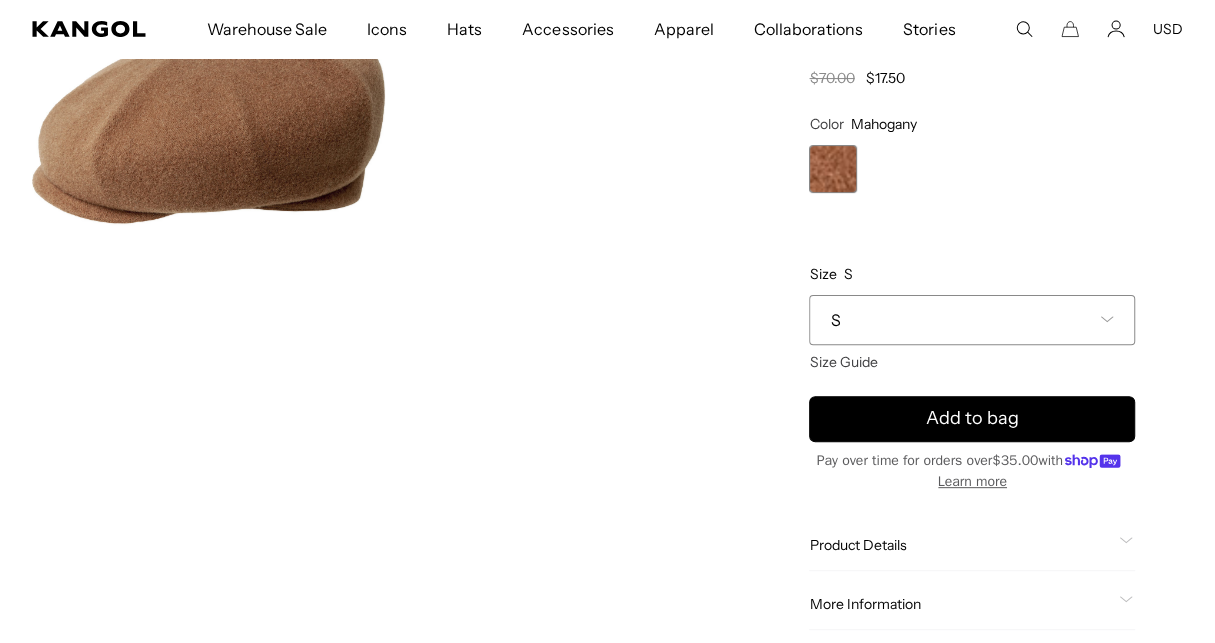 scroll, scrollTop: 300, scrollLeft: 0, axis: vertical 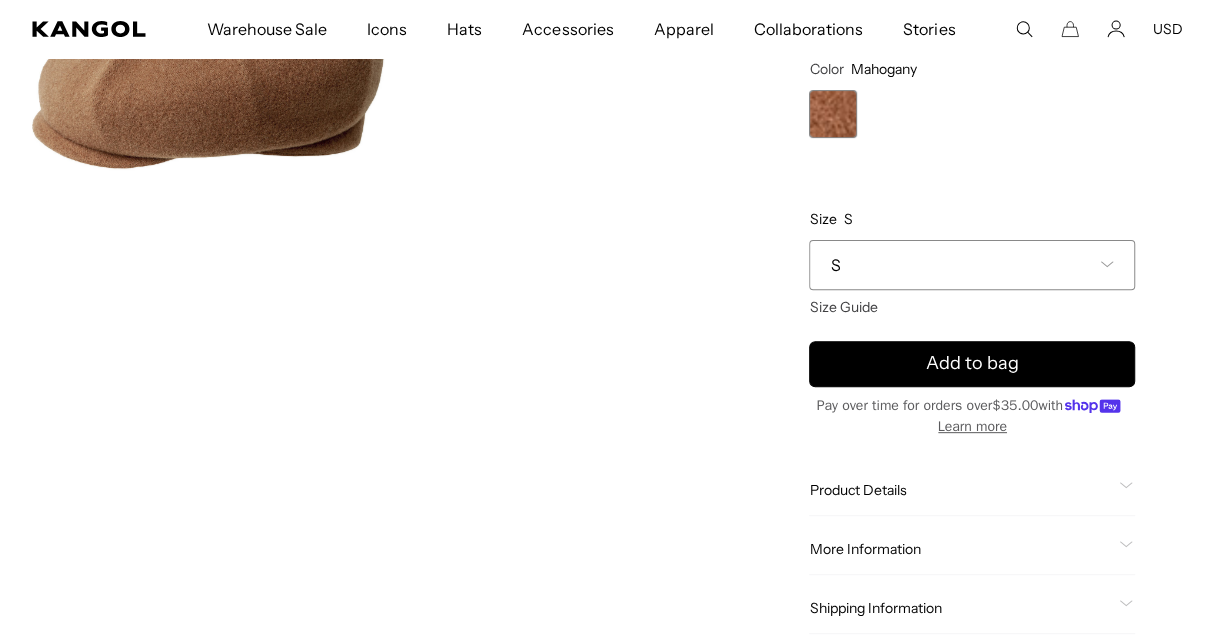 click on "S" at bounding box center [972, 265] 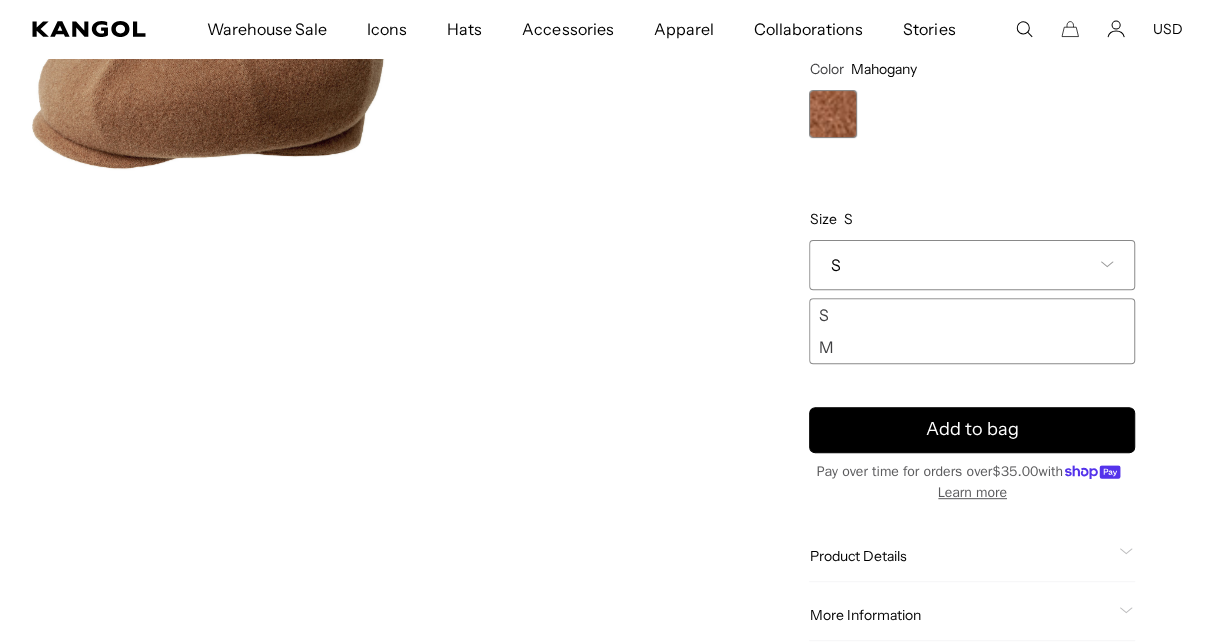 click at bounding box center [388, 66] 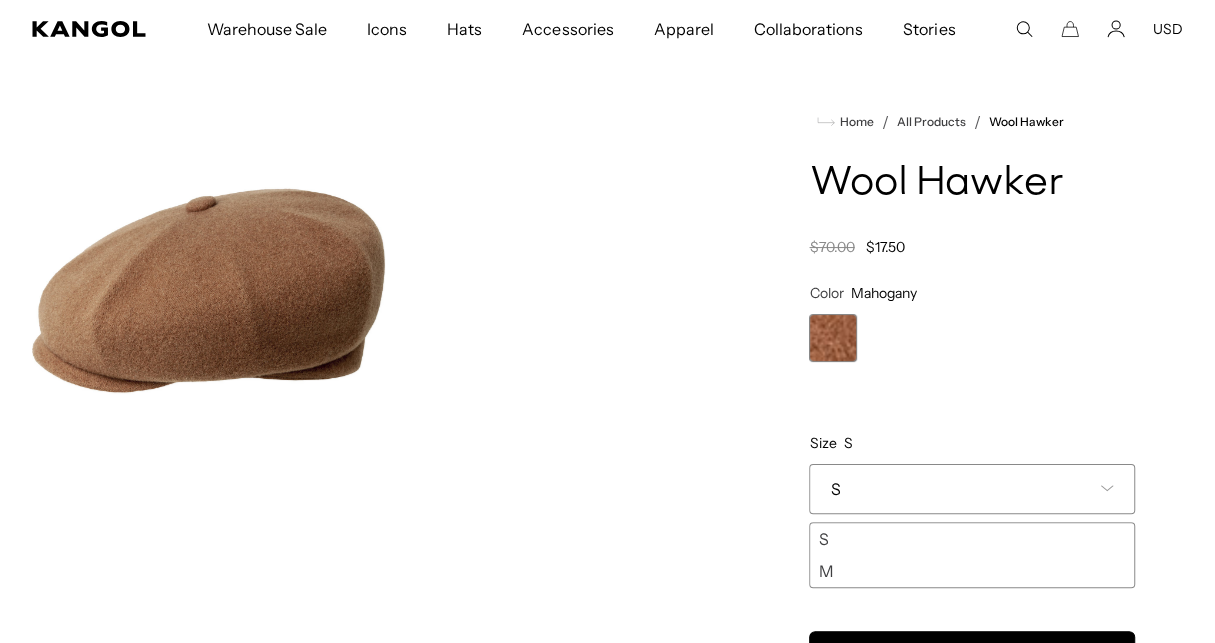 scroll, scrollTop: 0, scrollLeft: 0, axis: both 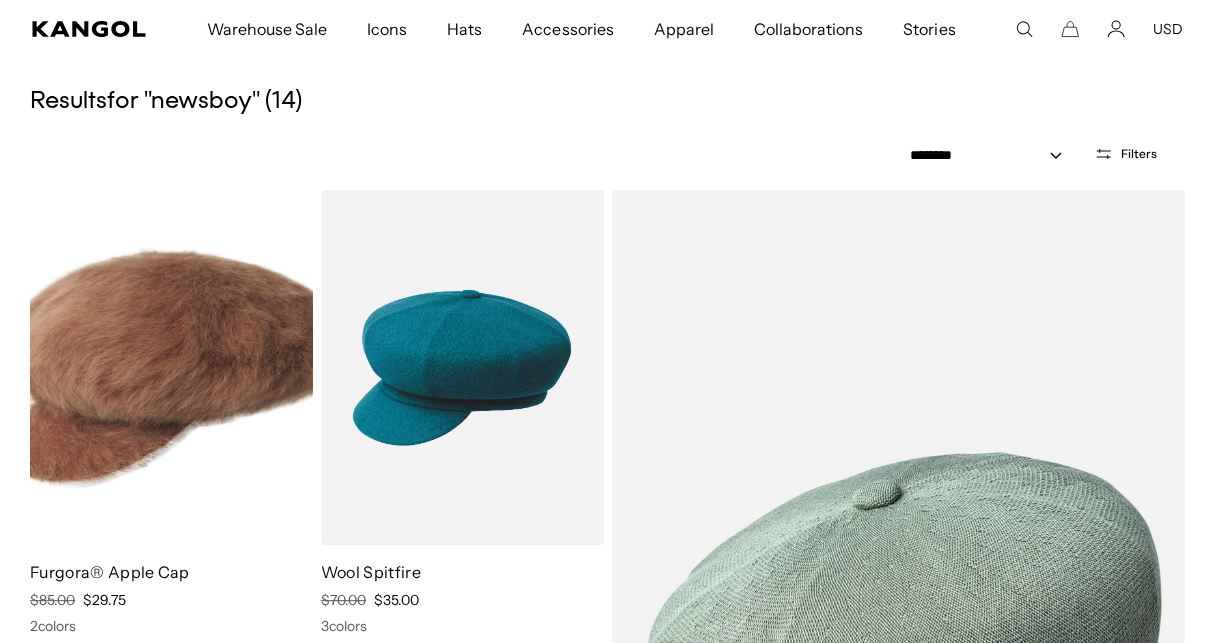 click at bounding box center (171, 367) 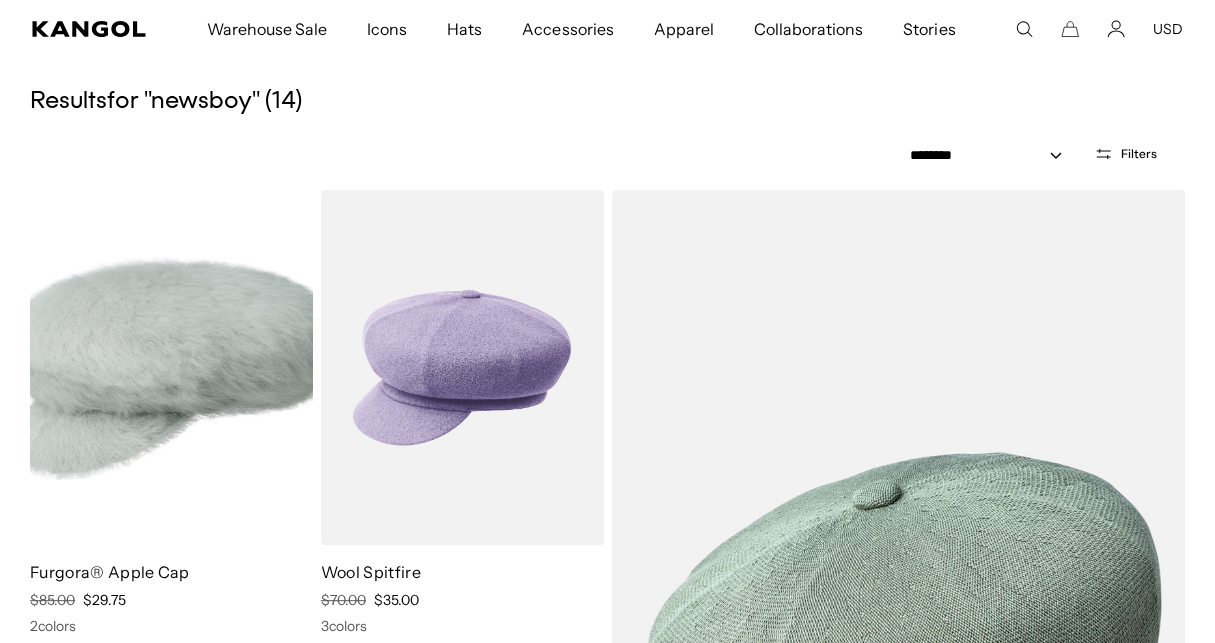 scroll, scrollTop: 0, scrollLeft: 0, axis: both 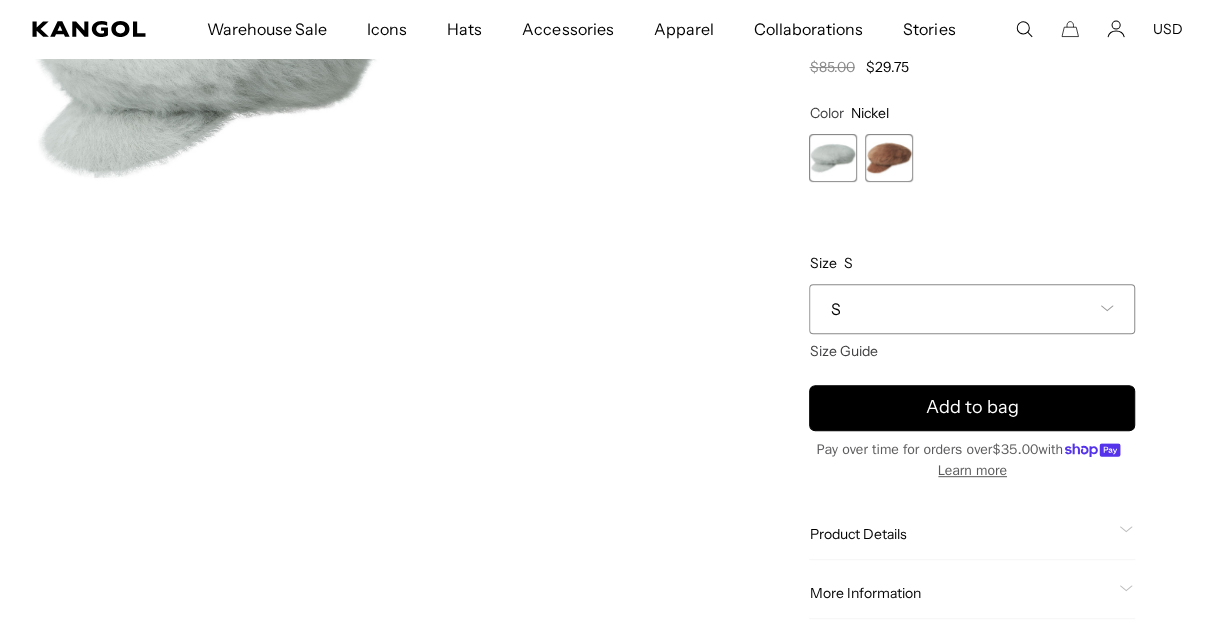 click at bounding box center (889, 158) 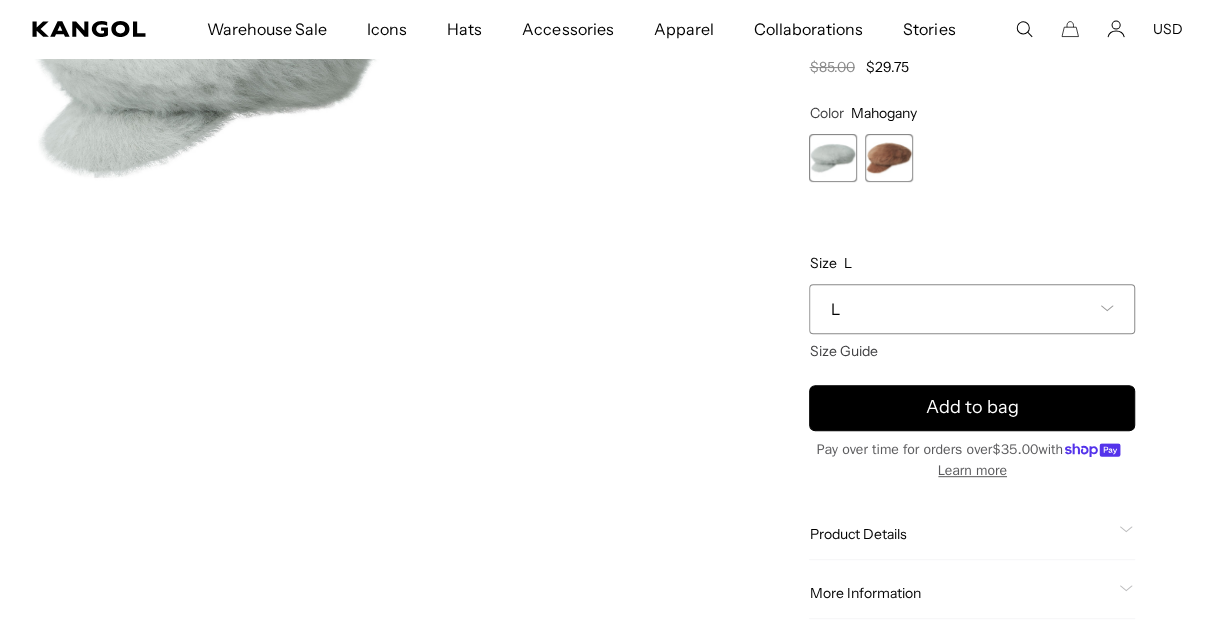click on "L" at bounding box center (972, 309) 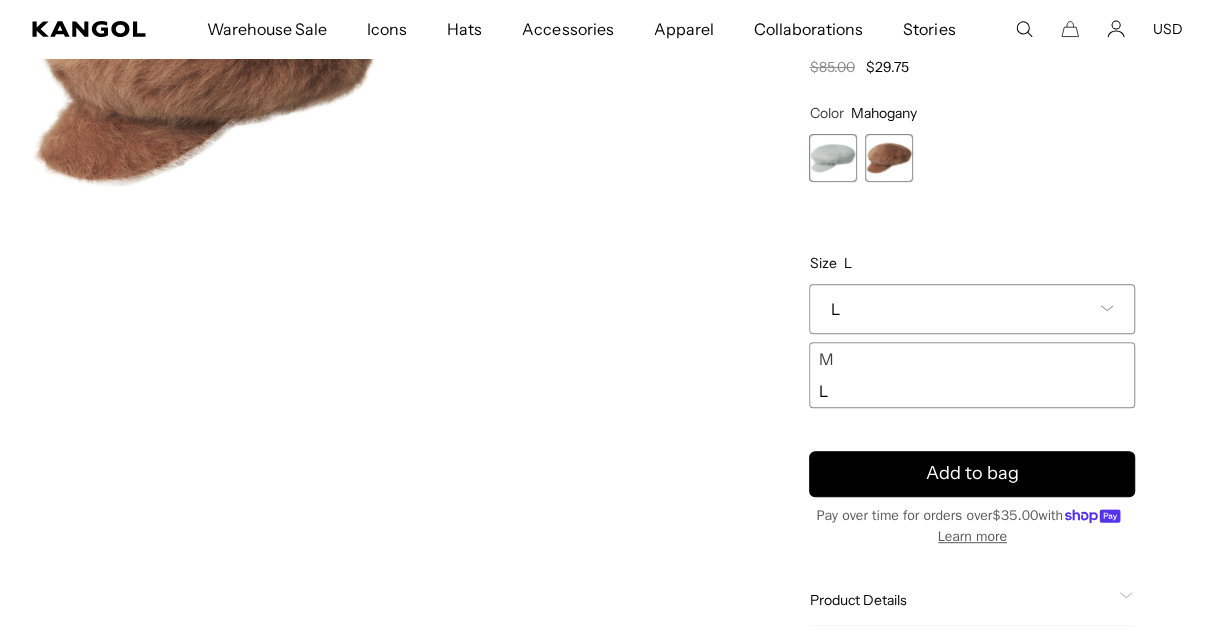 click on "Loading..." at bounding box center [388, 315] 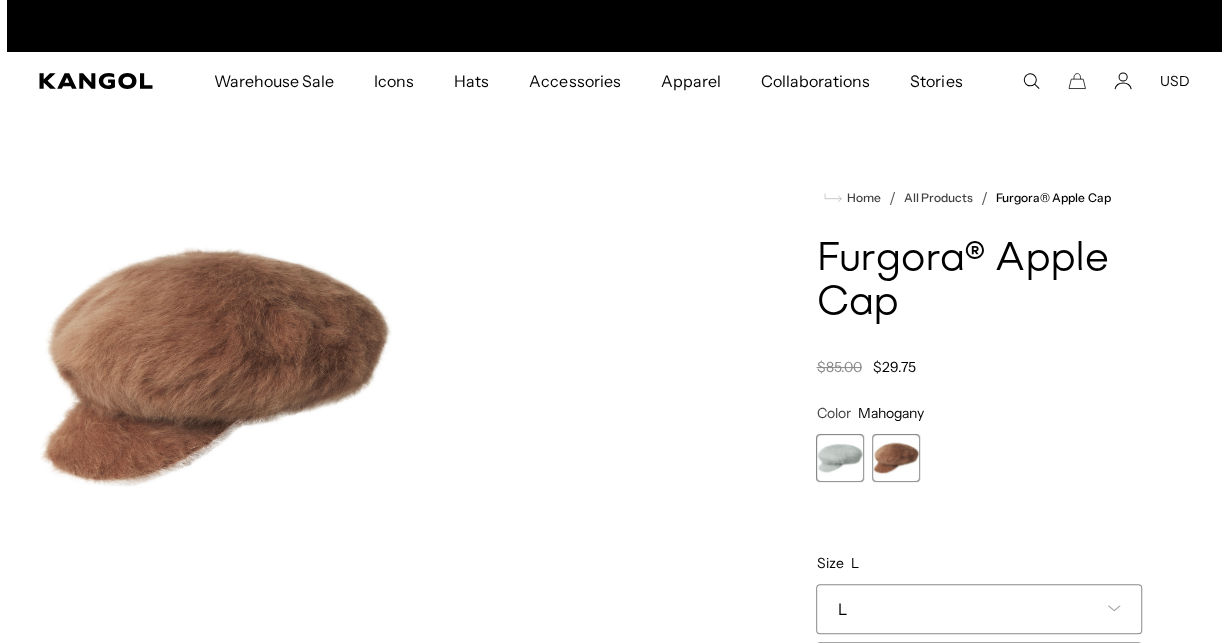 scroll, scrollTop: 0, scrollLeft: 0, axis: both 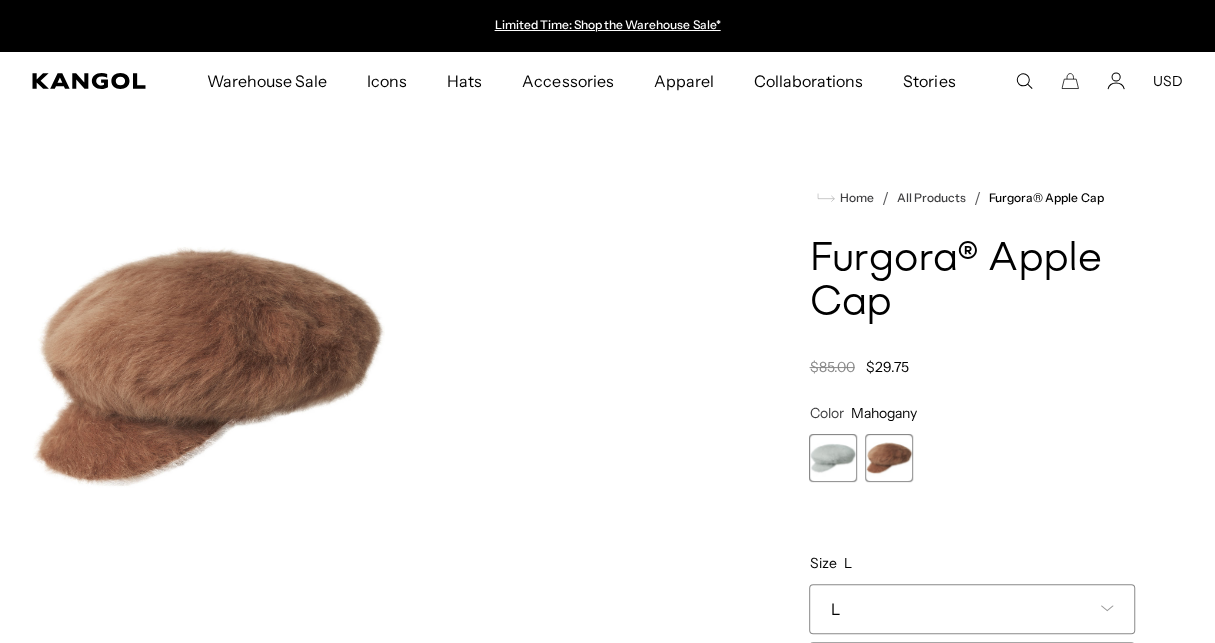 click at bounding box center (208, 366) 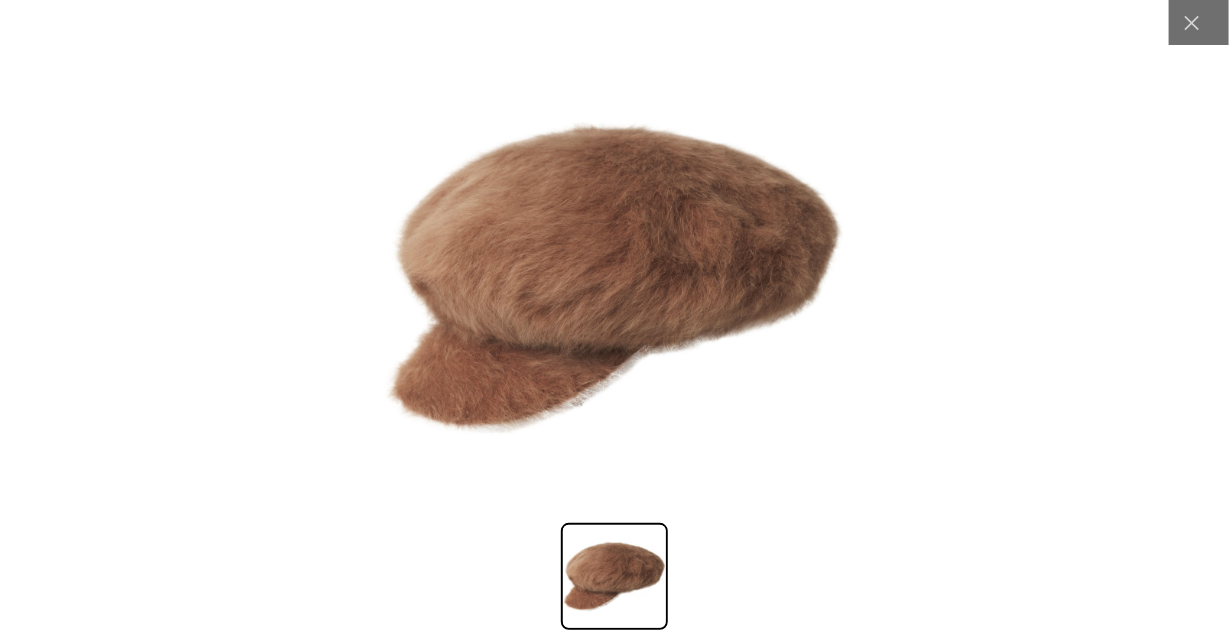 scroll, scrollTop: 0, scrollLeft: 412, axis: horizontal 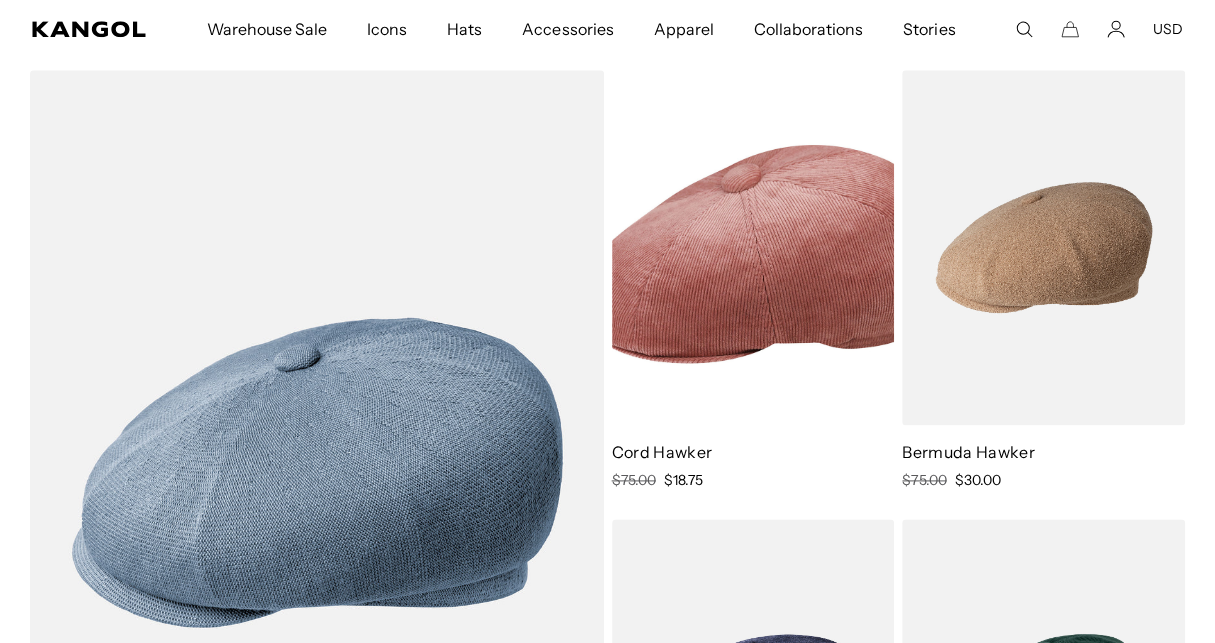 click at bounding box center (1043, 247) 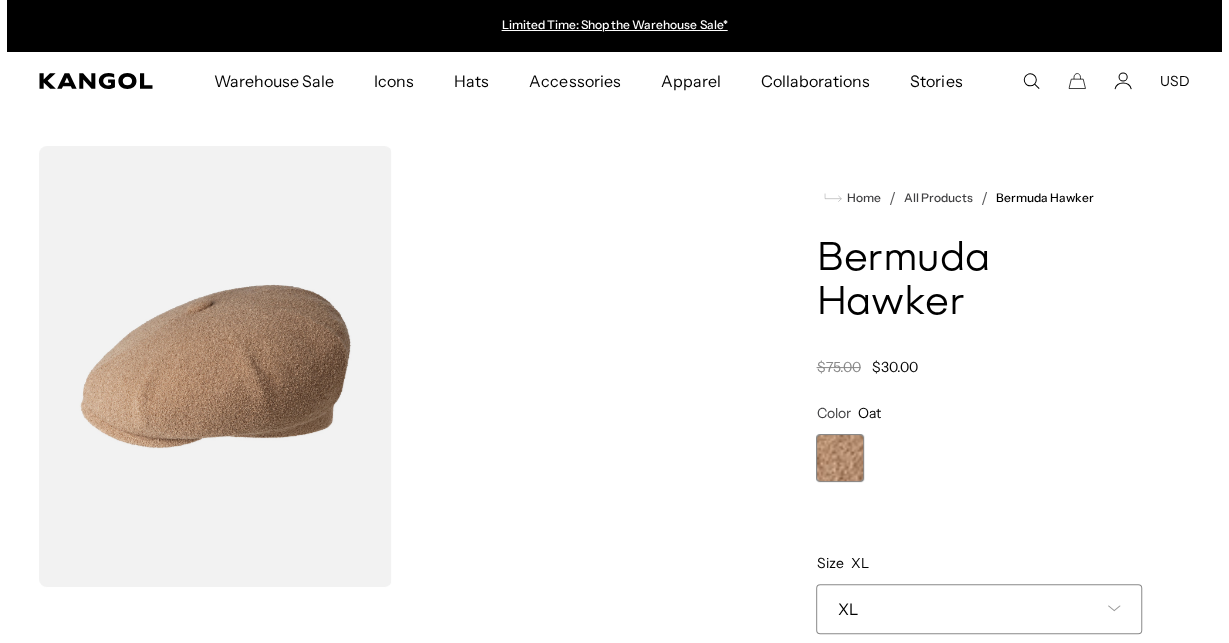 scroll, scrollTop: 0, scrollLeft: 0, axis: both 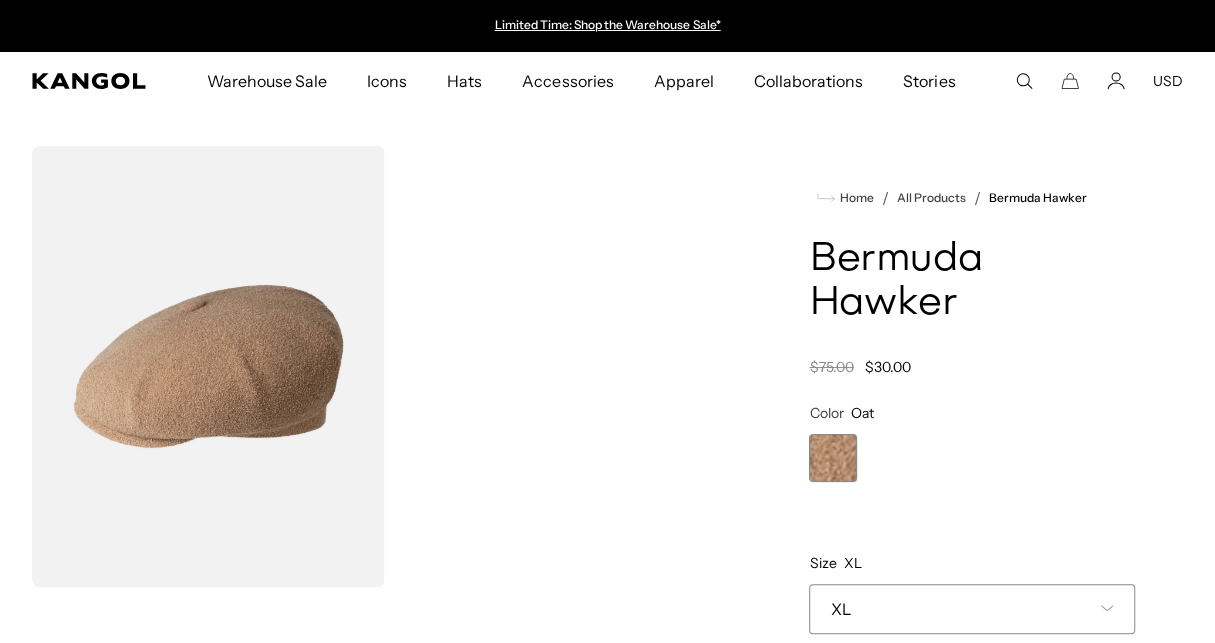 click at bounding box center (208, 366) 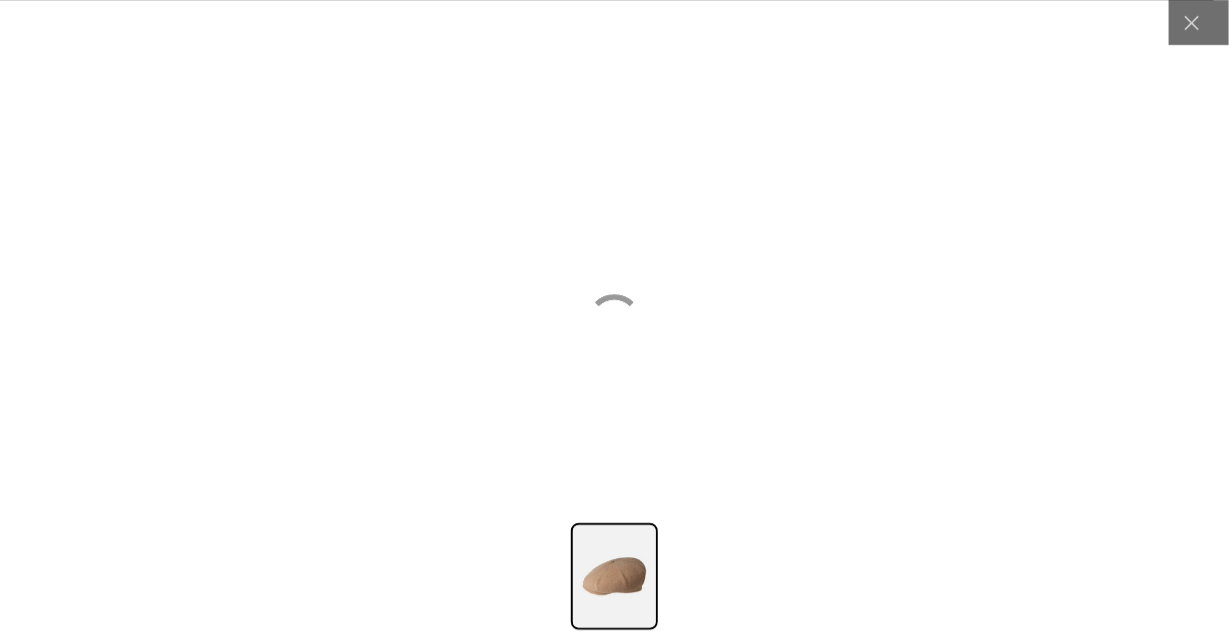 scroll, scrollTop: 0, scrollLeft: 412, axis: horizontal 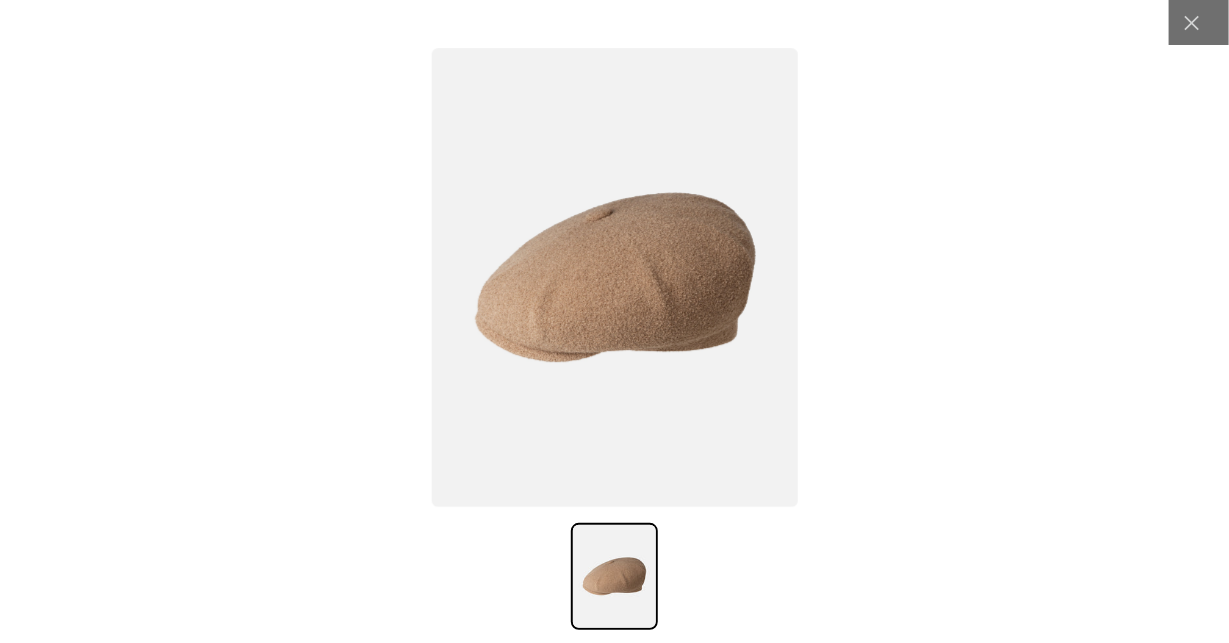 click at bounding box center [615, 277] 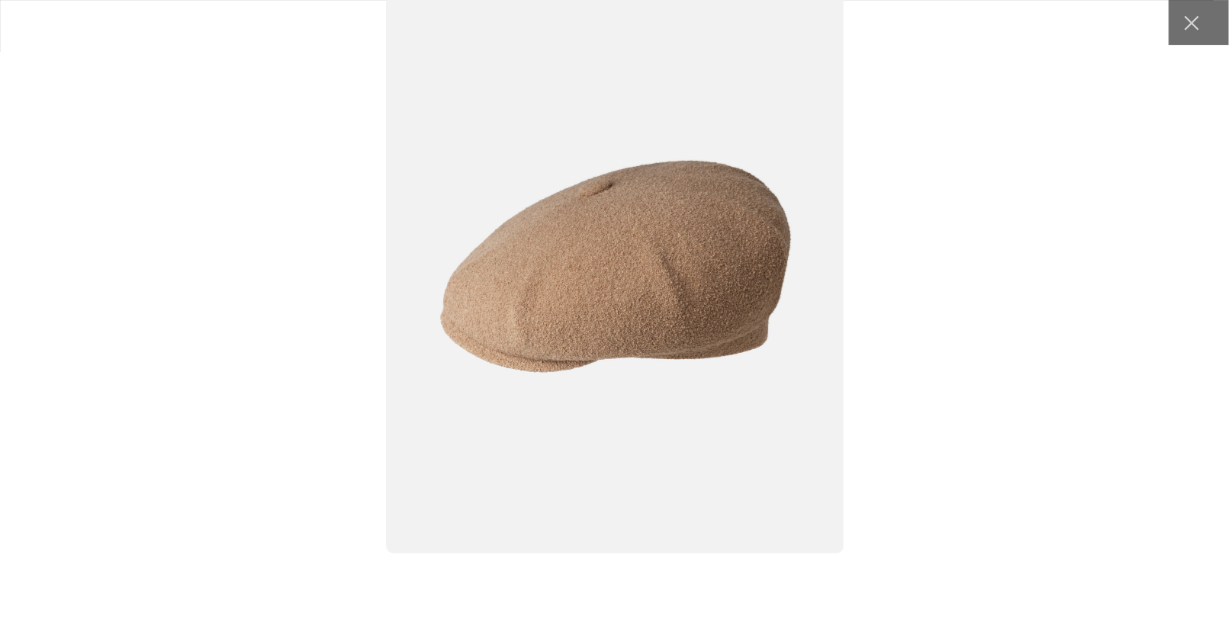 scroll, scrollTop: 0, scrollLeft: 0, axis: both 